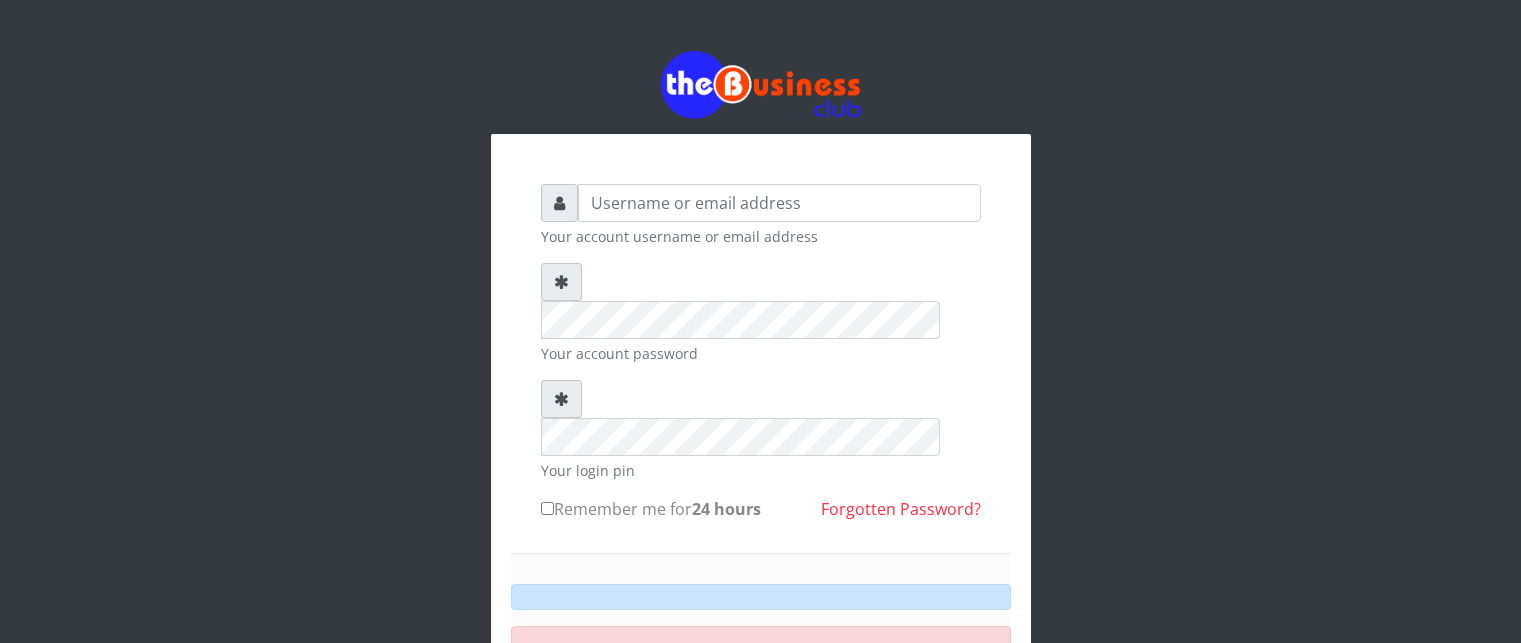 scroll, scrollTop: 0, scrollLeft: 0, axis: both 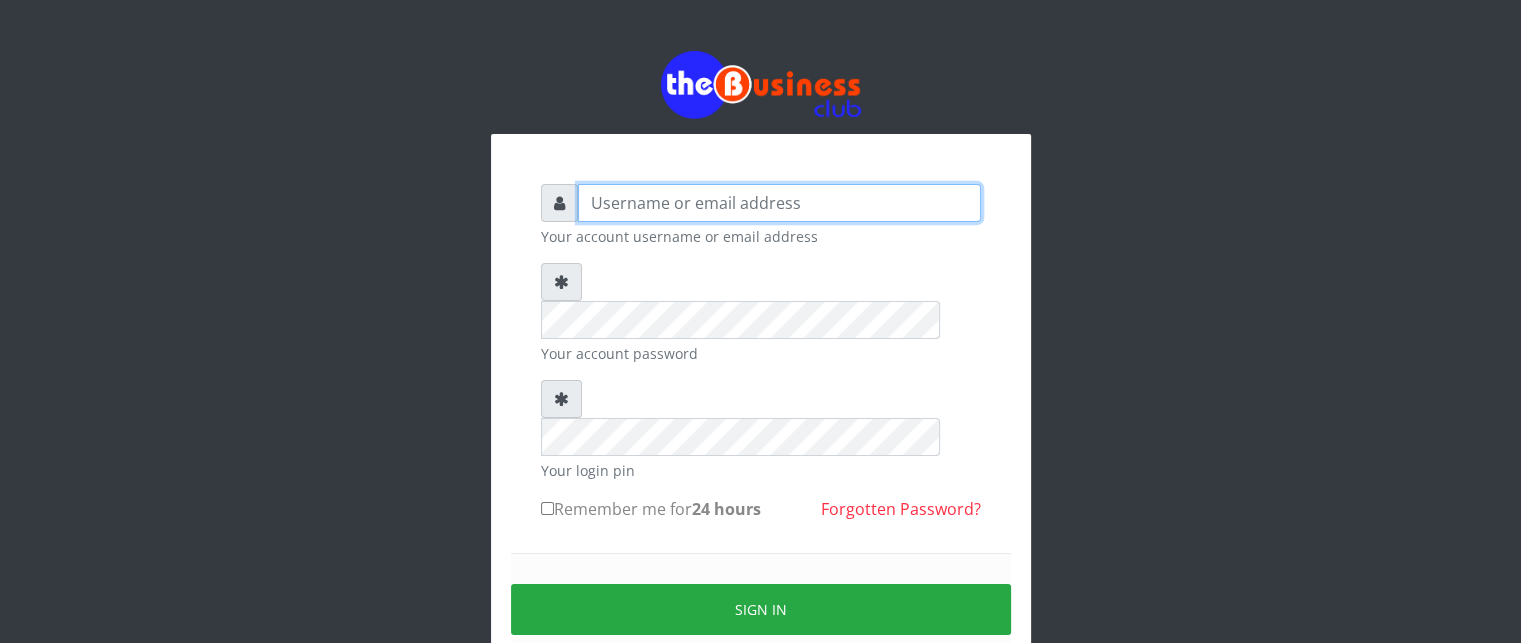 click at bounding box center (779, 203) 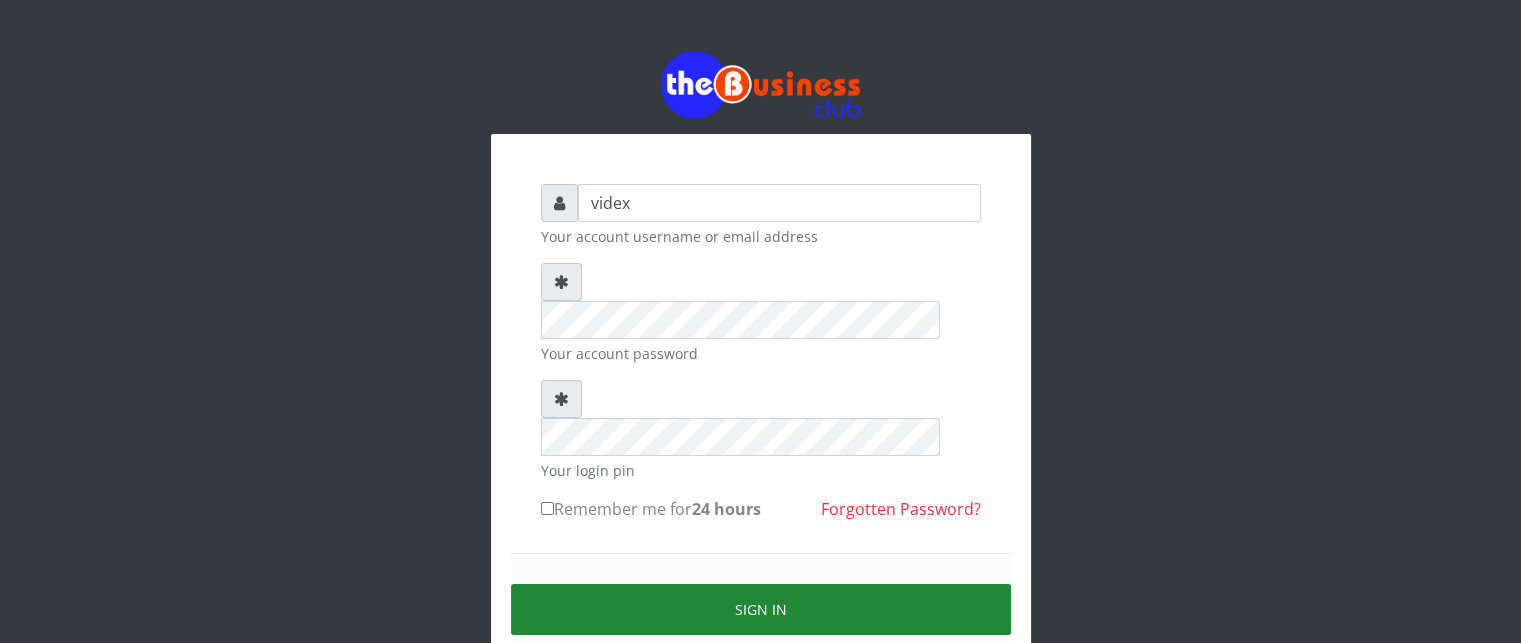 click on "Sign in" at bounding box center [761, 609] 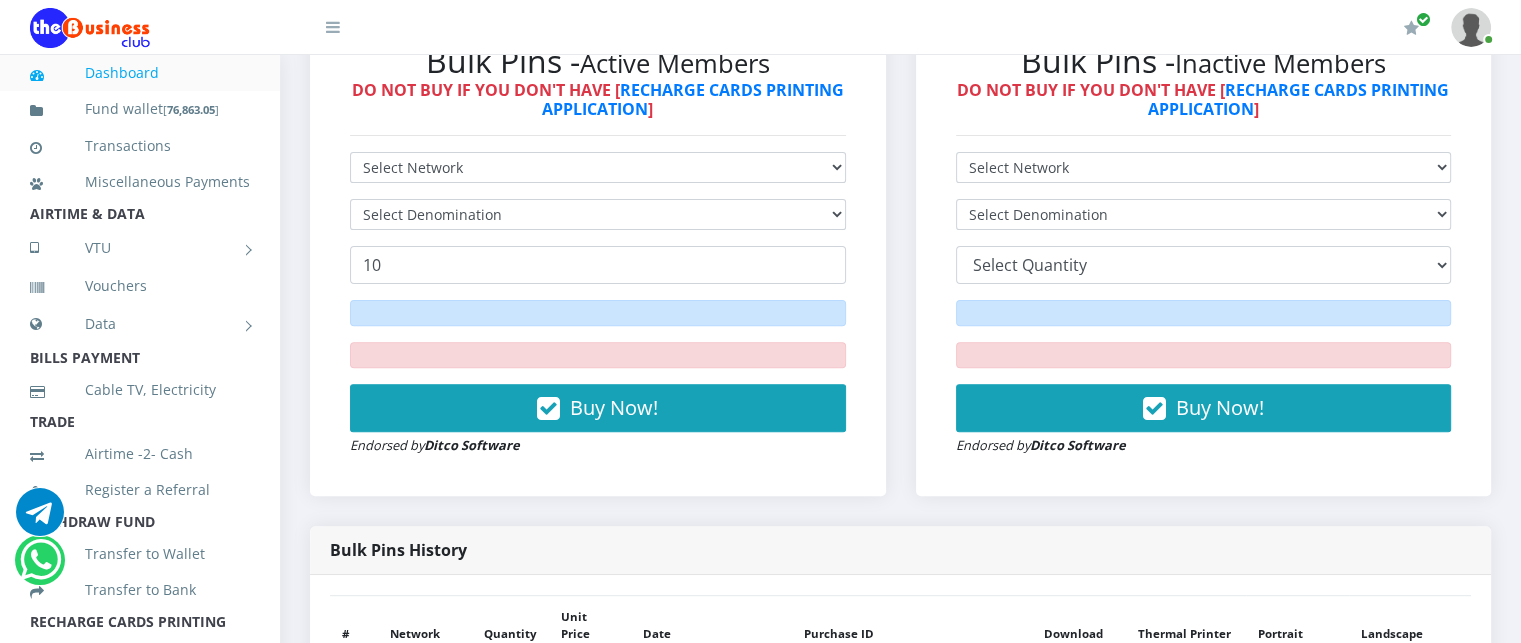 scroll, scrollTop: 631, scrollLeft: 0, axis: vertical 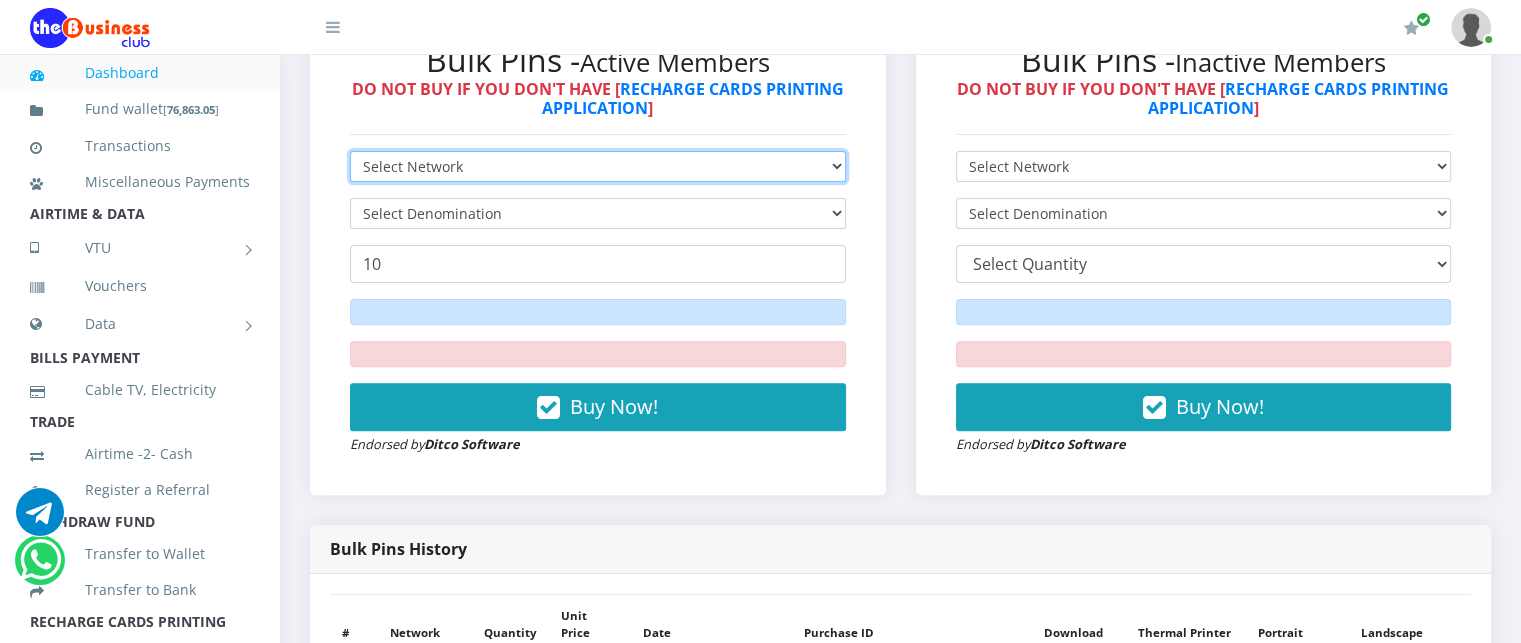 click on "Select Network
MTN
Globacom
9Mobile
Airtel" at bounding box center (598, 166) 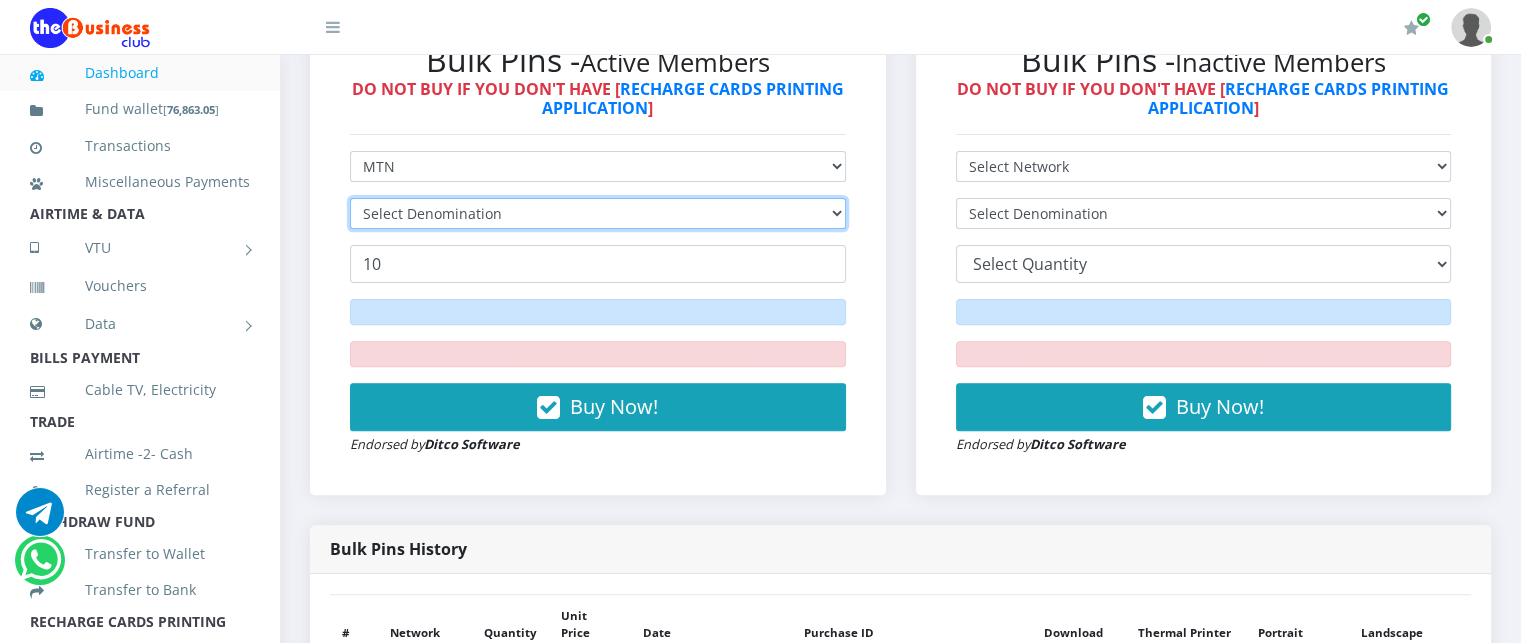 click on "Select Denomination" at bounding box center (598, 213) 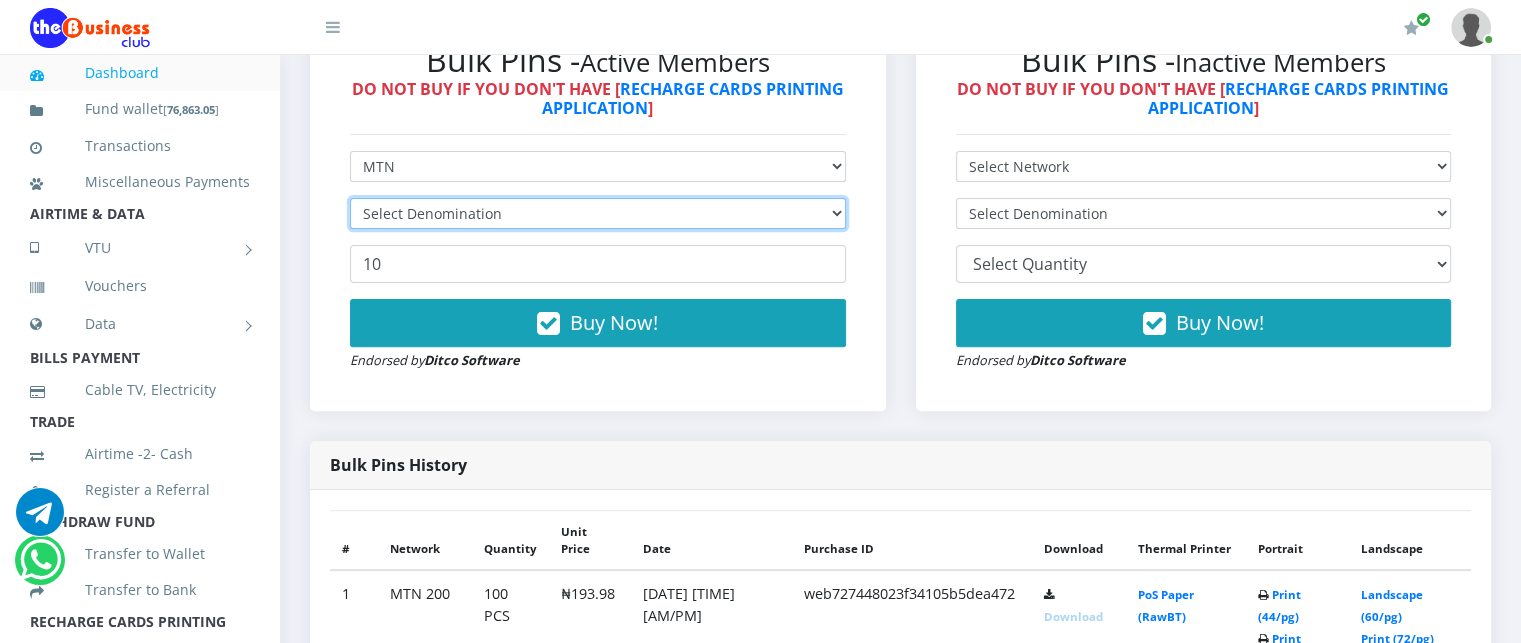 click on "Select Denomination" at bounding box center [598, 213] 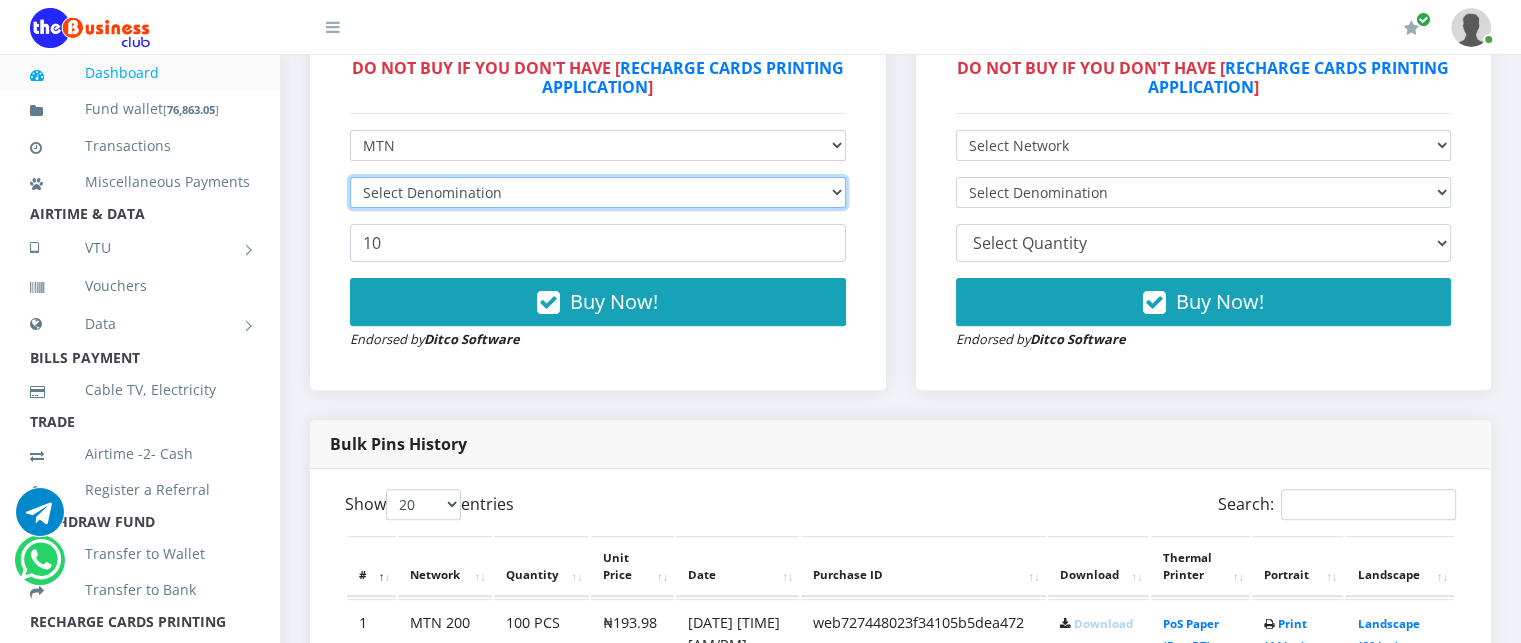 scroll, scrollTop: 0, scrollLeft: 0, axis: both 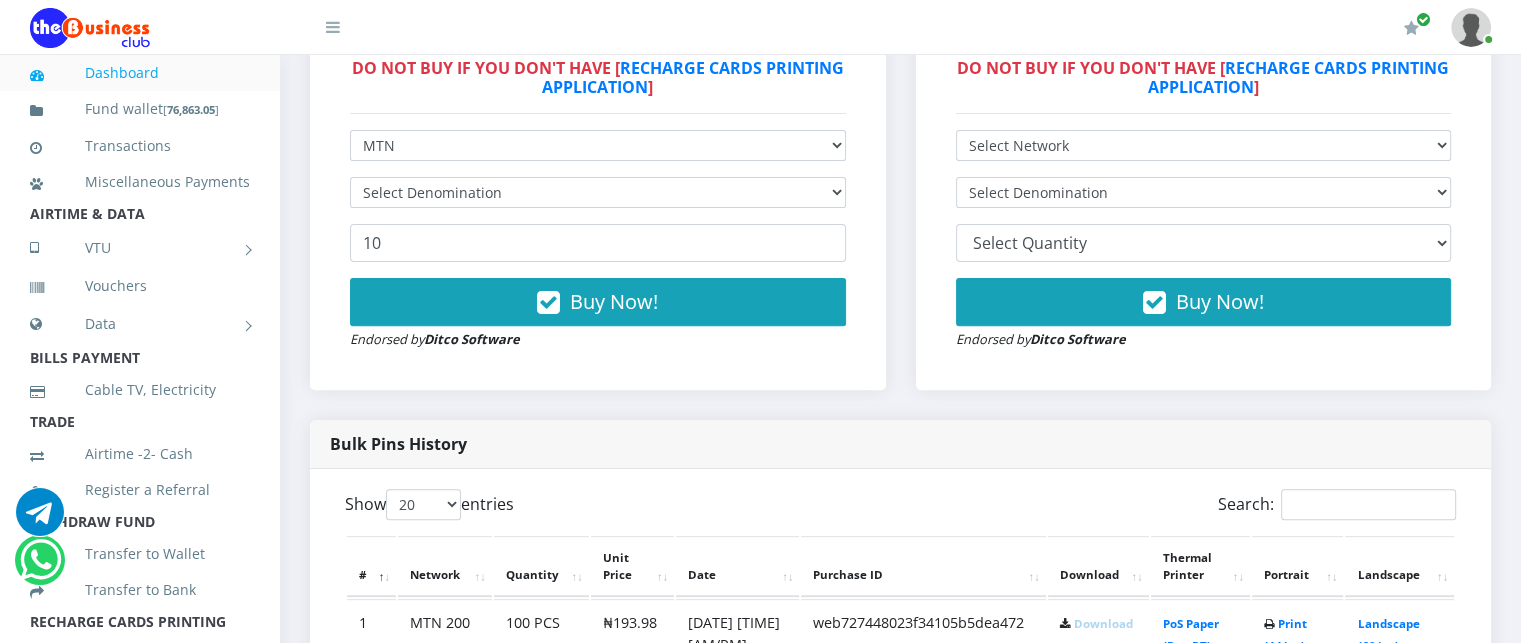 click on "Bulk Pins -  Active Members
DO NOT BUY IF YOU DON'T HAVE [ RECHARGE CARDS PRINTING APPLICATION ]
Select Network
MTN
Globacom
9Mobile
Airtel
Select Denomination
10 Buy Now!" at bounding box center [598, 185] 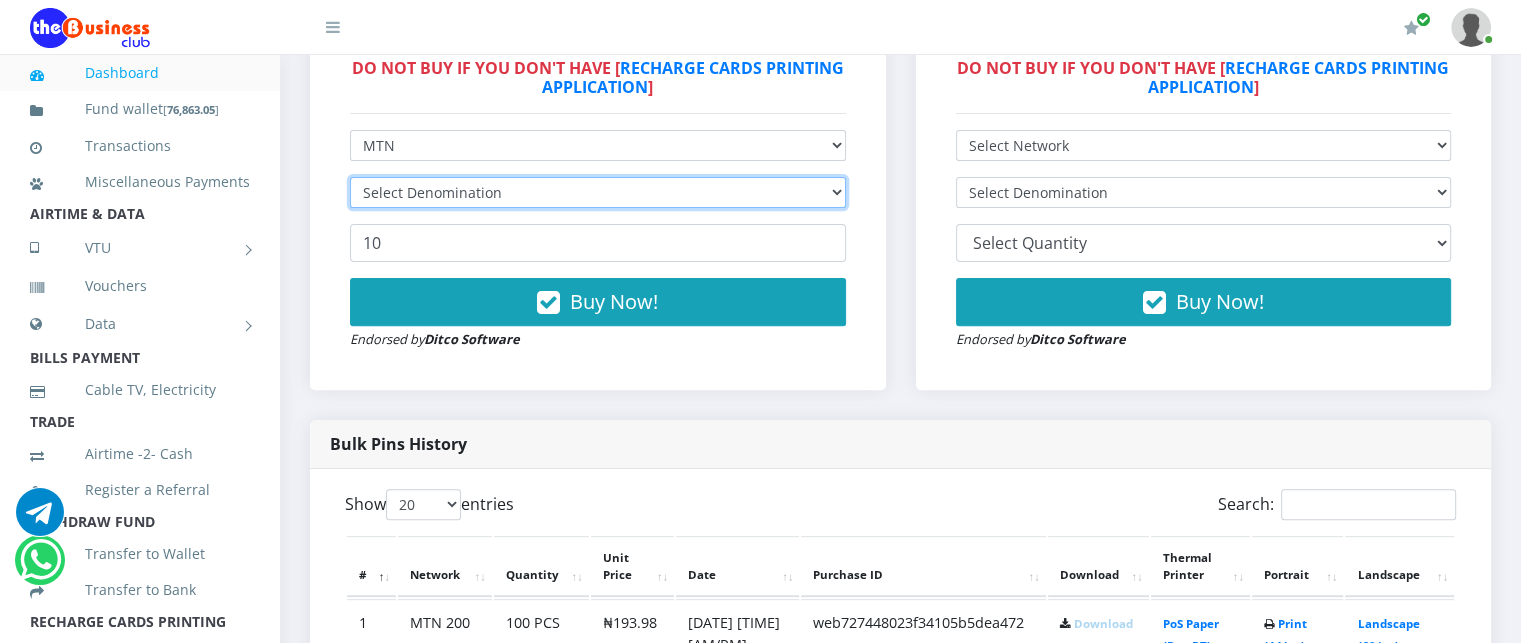 click on "Select Denomination" at bounding box center (598, 192) 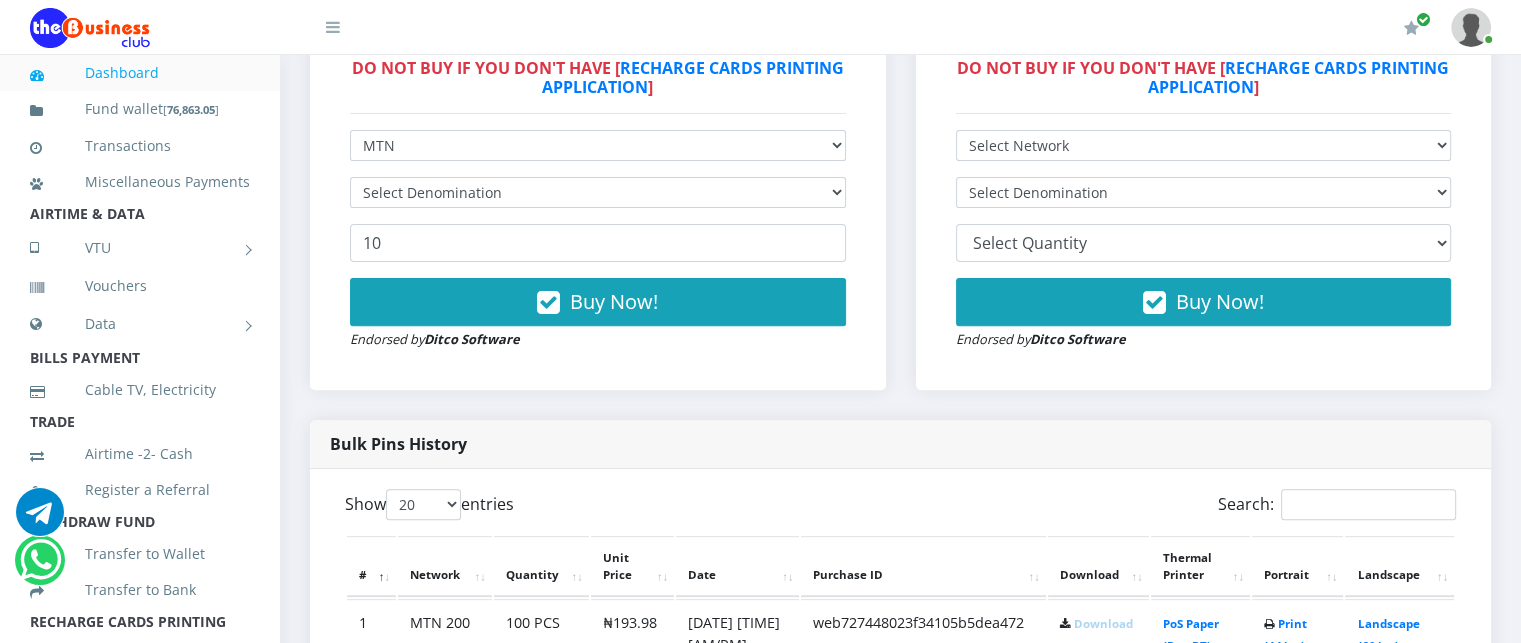 click on "Bulk Pins -  Active Members
DO NOT BUY IF YOU DON'T HAVE [ RECHARGE CARDS PRINTING APPLICATION ]
Select Network
MTN
Globacom
9Mobile
Airtel
Select Denomination
10 Buy Now!" at bounding box center [598, 185] 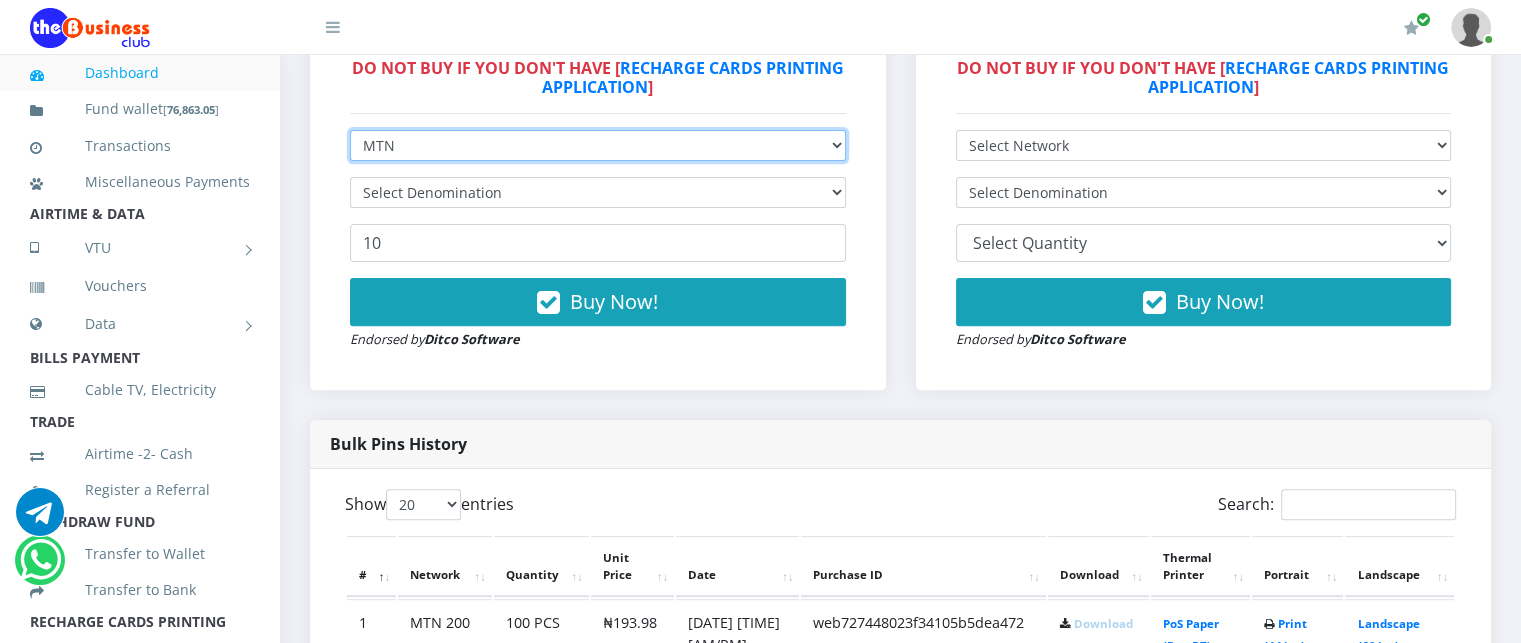 click on "Select Network
MTN
Globacom
9Mobile
Airtel" at bounding box center [598, 145] 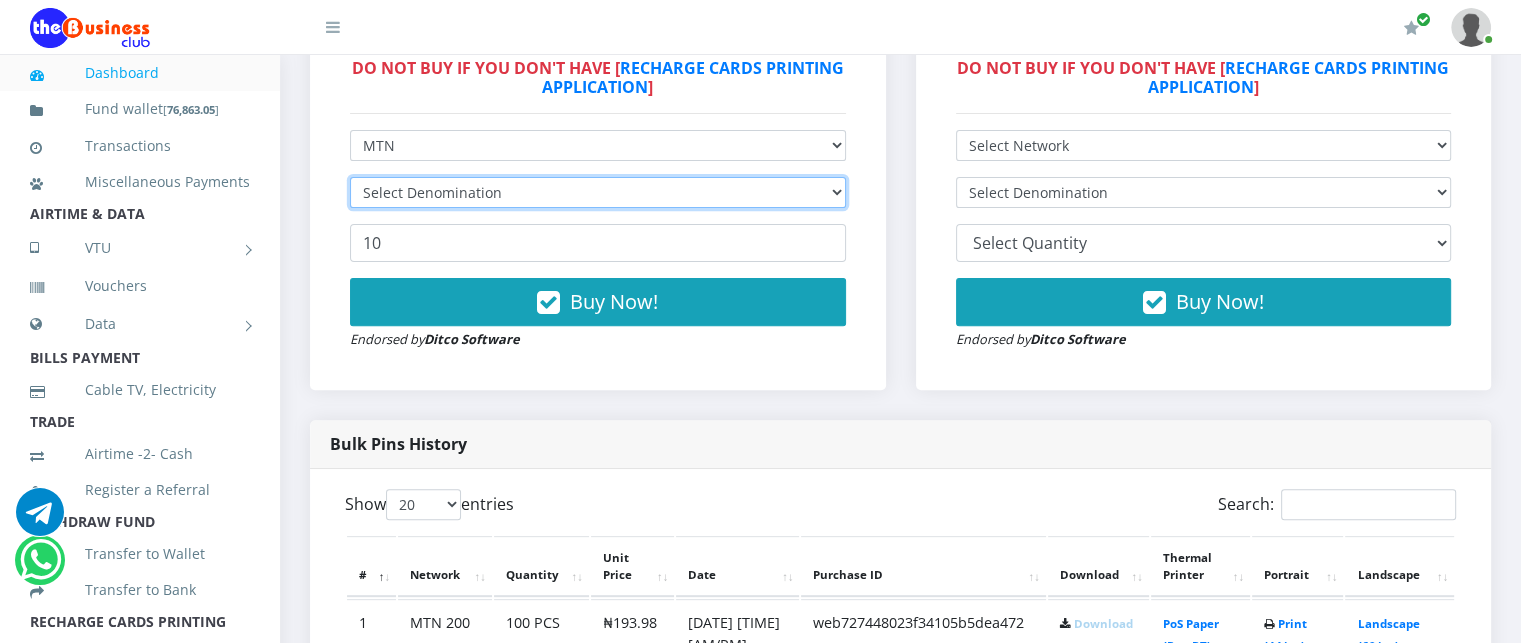 click on "Select Denomination" at bounding box center [598, 192] 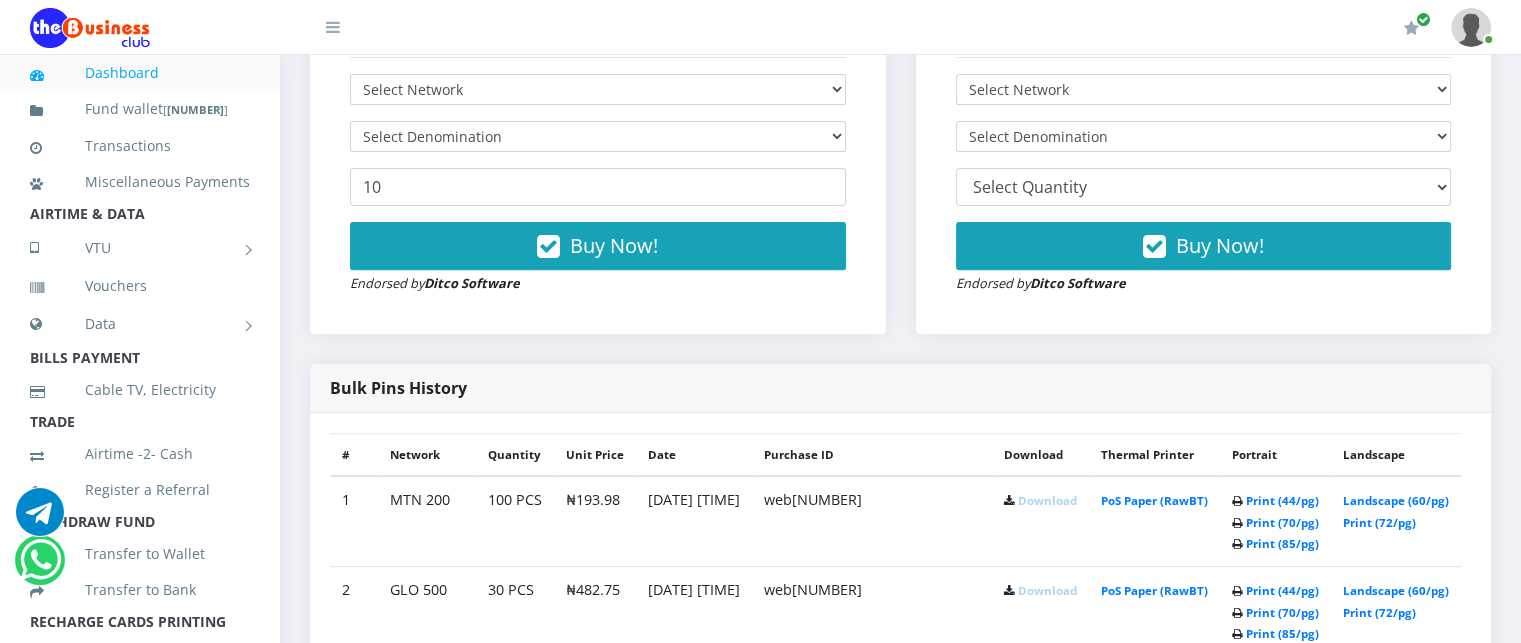 scroll, scrollTop: 632, scrollLeft: 0, axis: vertical 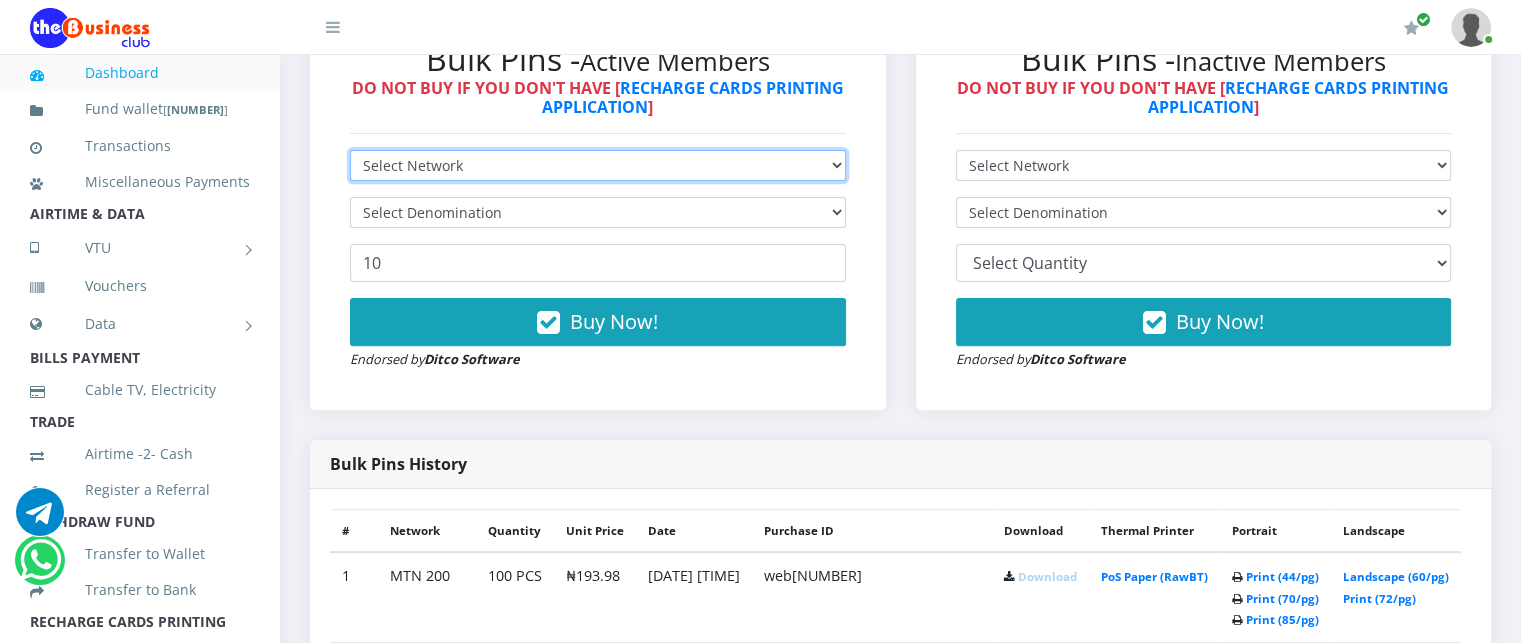 click on "Select Network
MTN
Globacom
9Mobile
Airtel" at bounding box center [598, 165] 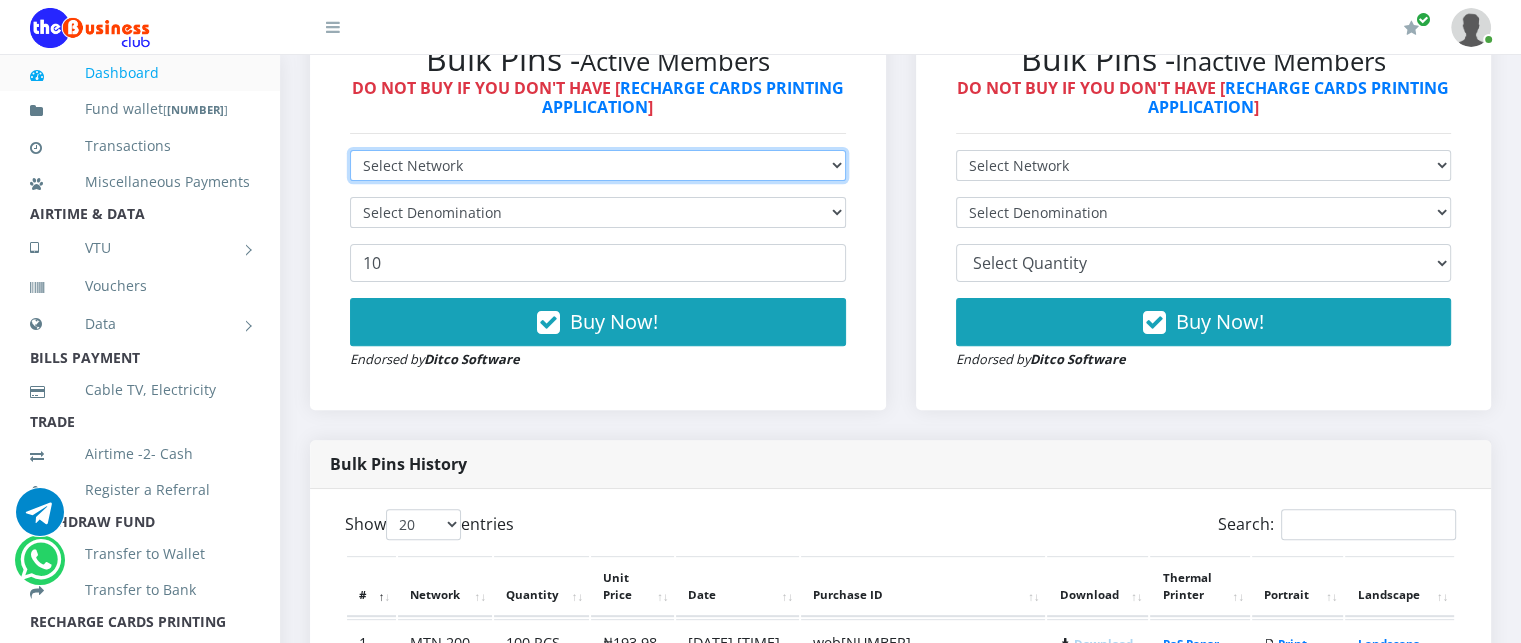 select on "MTN" 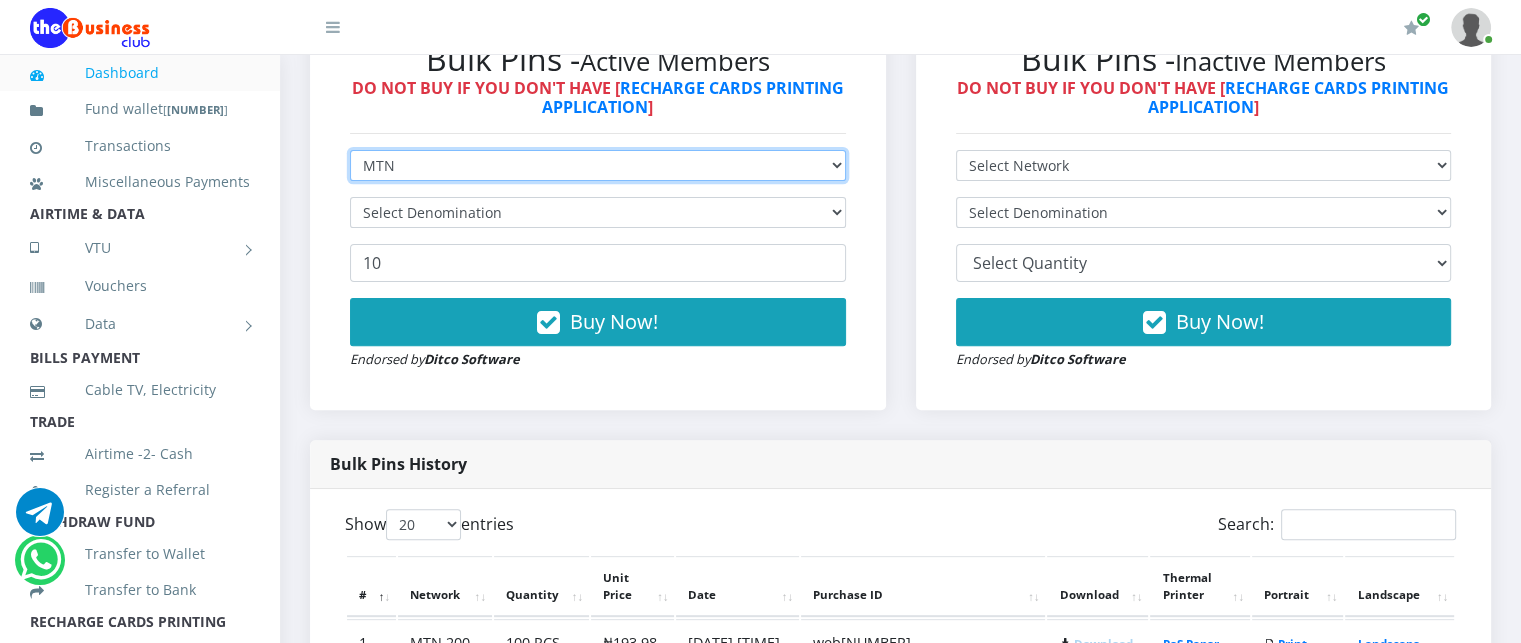 click on "Select Network
MTN
Globacom
9Mobile
Airtel" at bounding box center [598, 165] 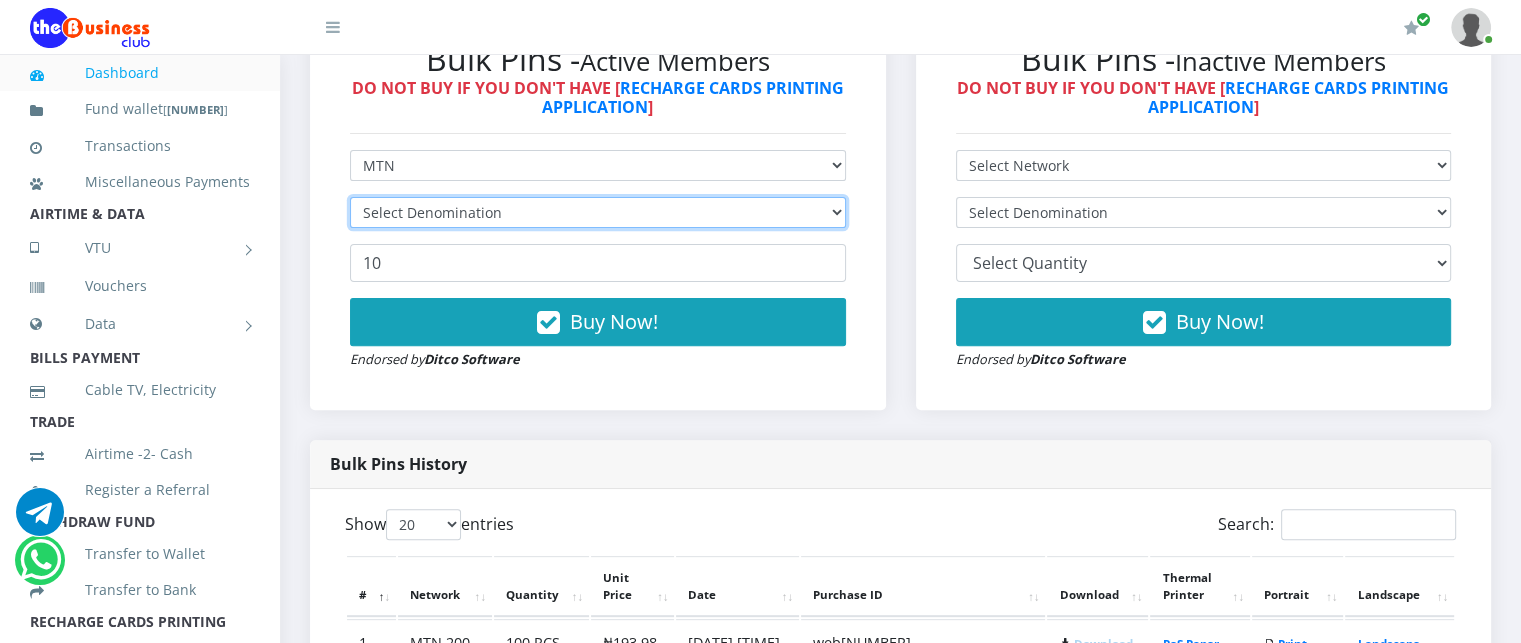 click on "Select Denomination" at bounding box center (598, 212) 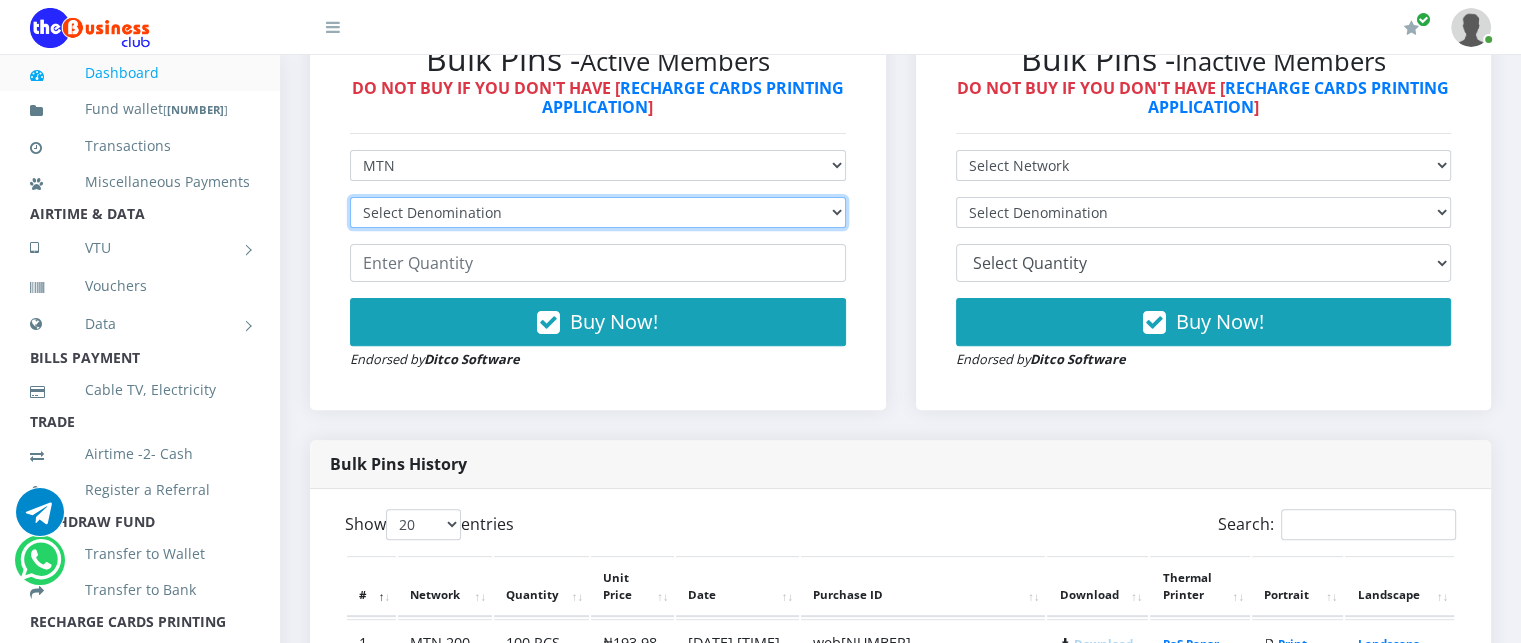 scroll, scrollTop: 0, scrollLeft: 0, axis: both 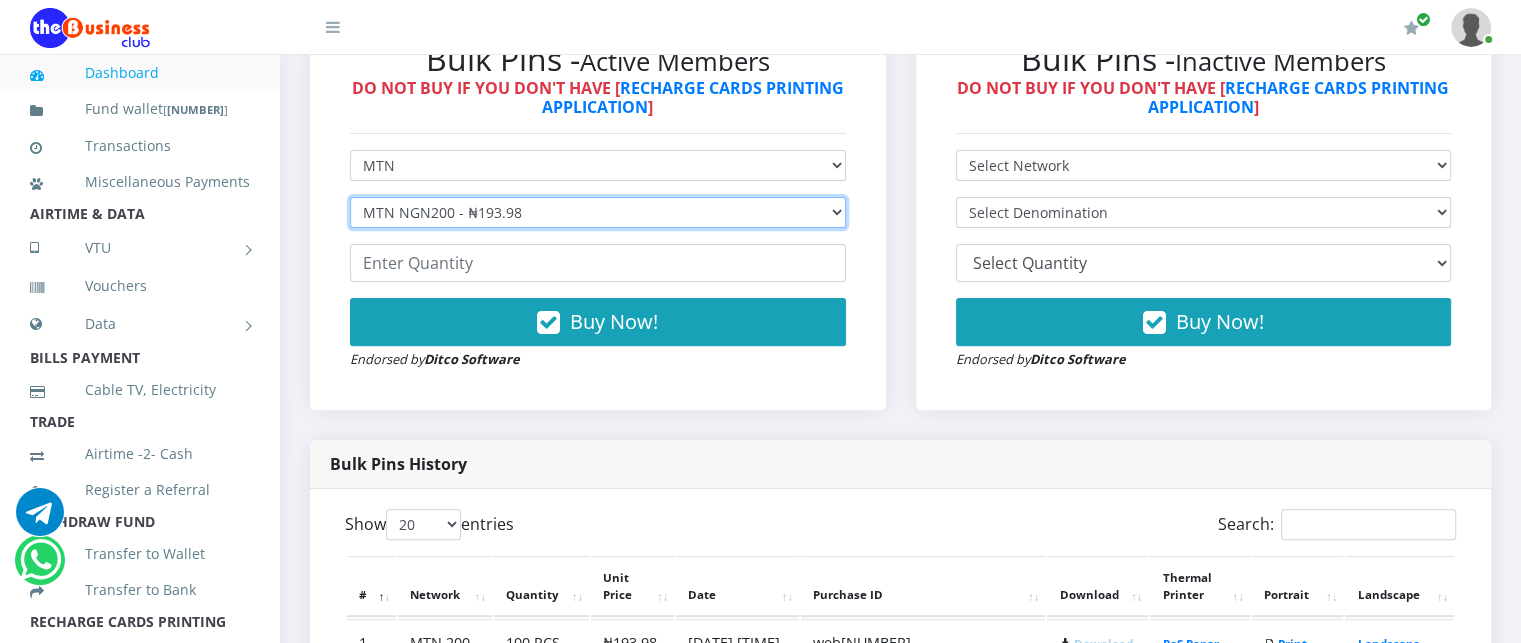 click on "Select Denomination MTN NGN100 - ₦96.99 MTN NGN200 - ₦193.98 MTN NGN400 - ₦387.96 MTN NGN500 - ₦484.95 MTN NGN1000 - ₦969.90 MTN NGN1500 - ₦1,454.85" at bounding box center (598, 212) 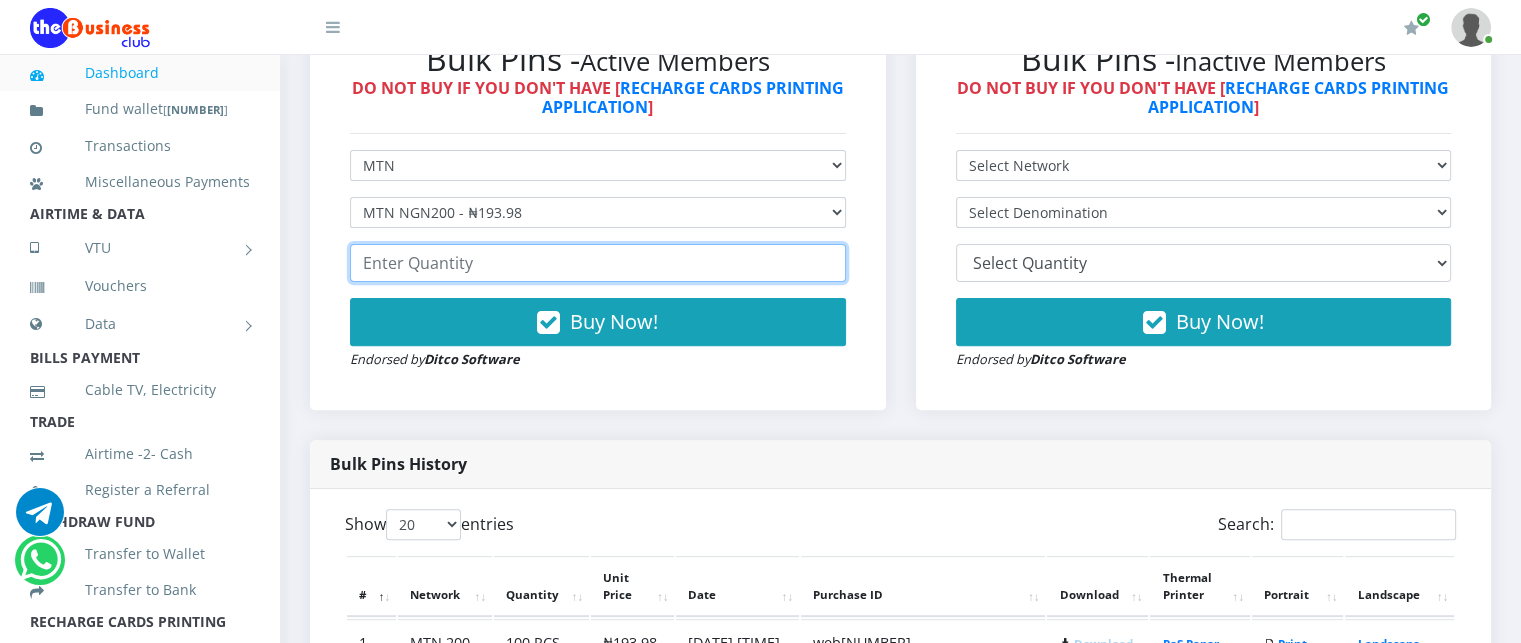 click at bounding box center [598, 263] 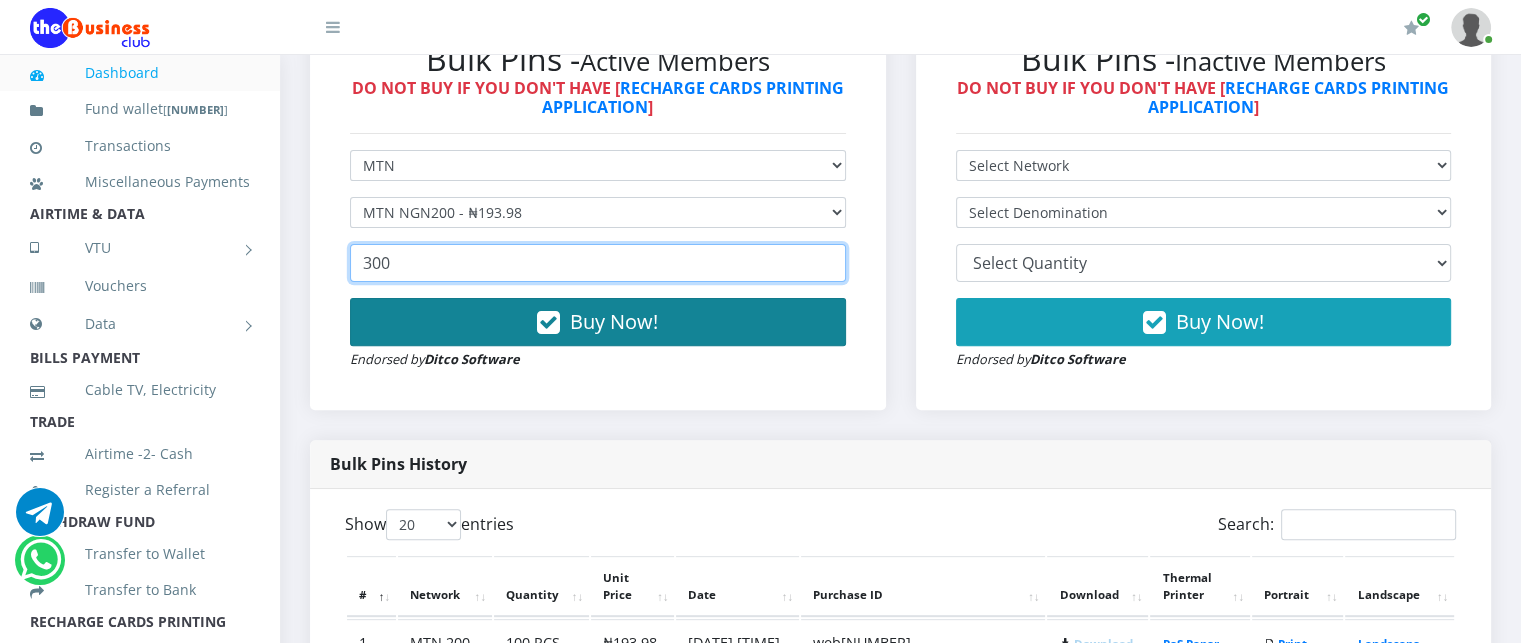 type on "300" 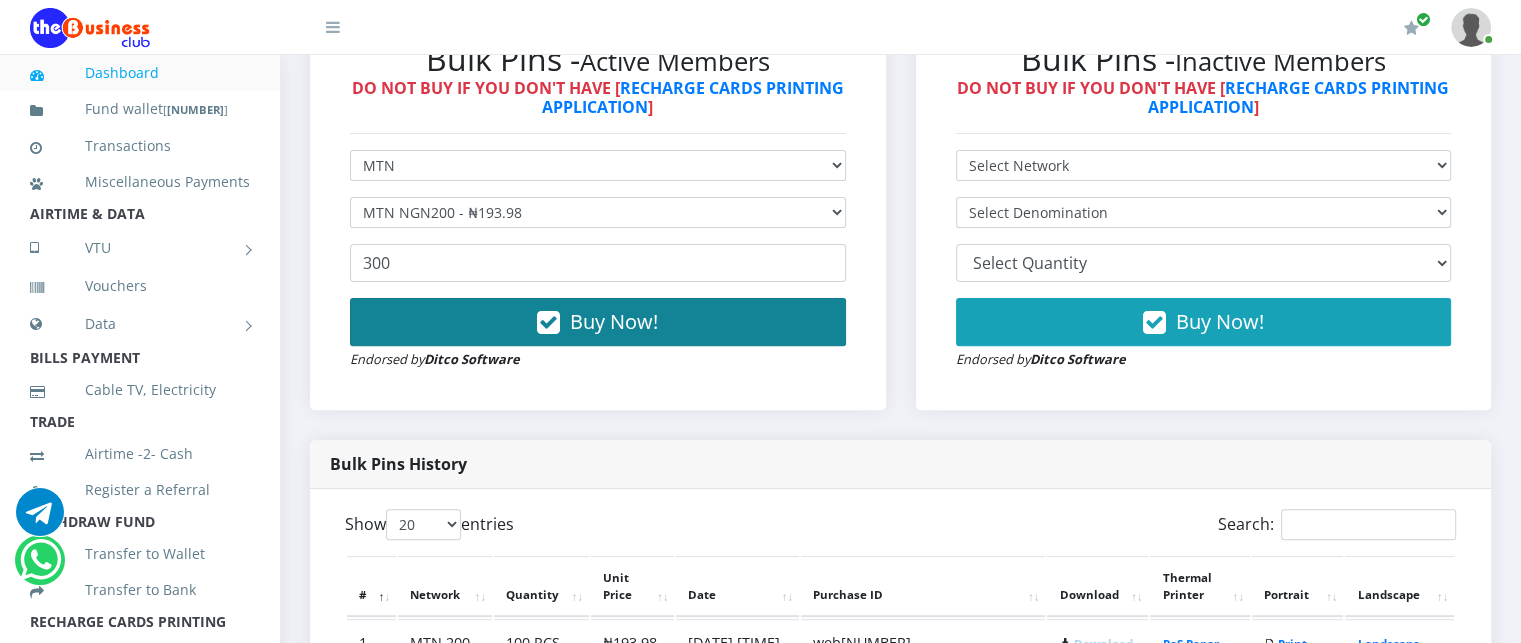 click on "Buy Now!" at bounding box center [614, 321] 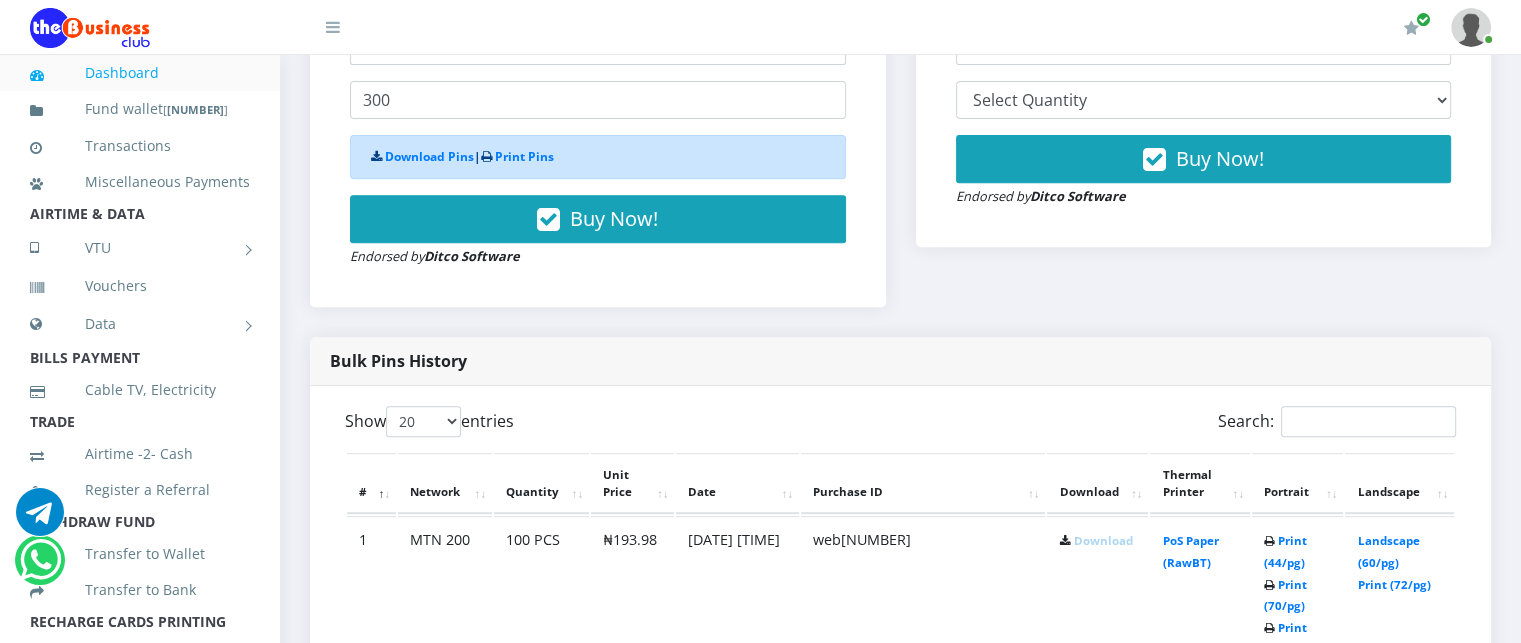 scroll, scrollTop: 800, scrollLeft: 0, axis: vertical 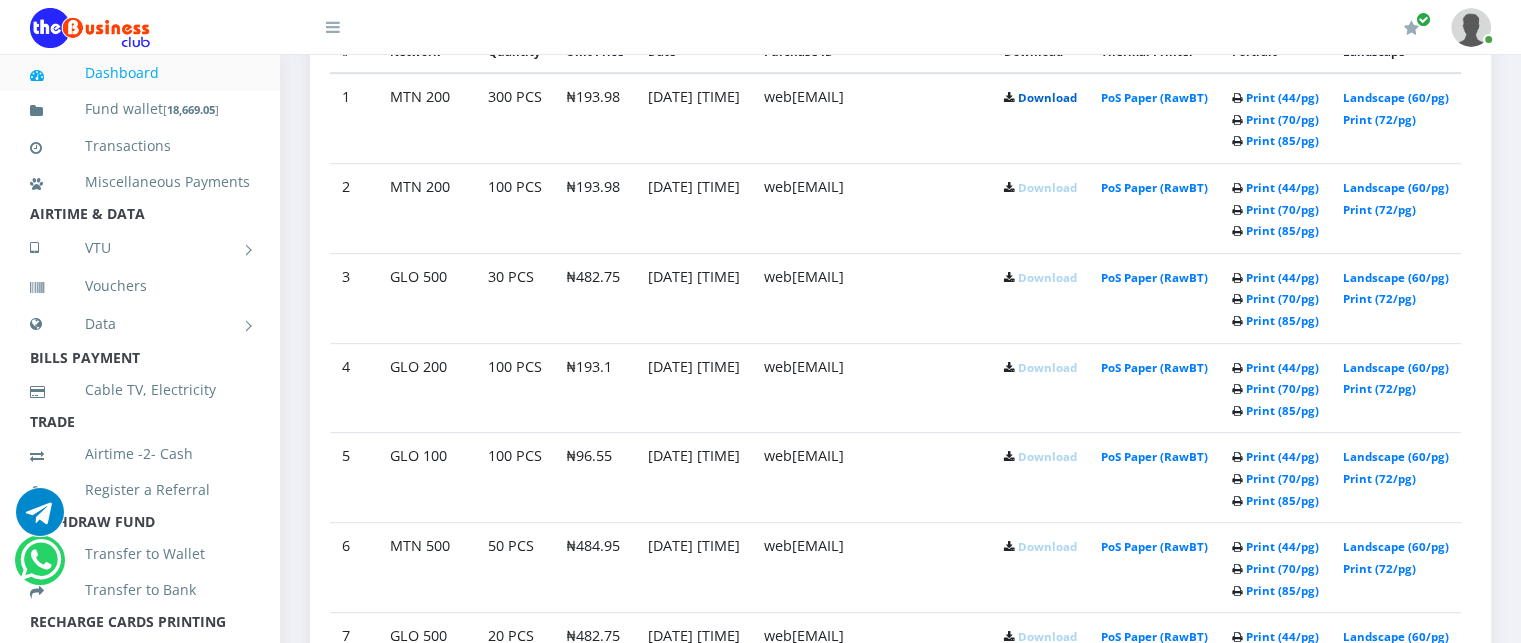 click on "Download" at bounding box center (1047, 97) 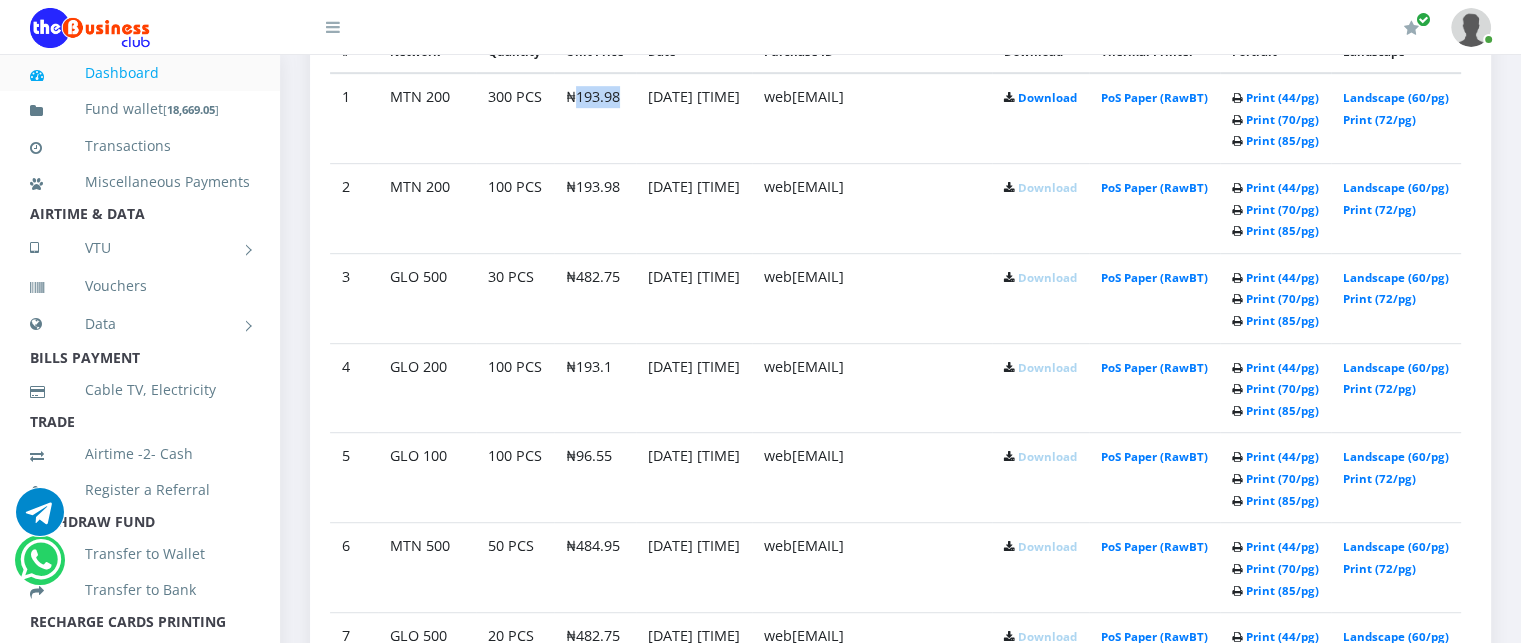 drag, startPoint x: 570, startPoint y: 135, endPoint x: 613, endPoint y: 135, distance: 43 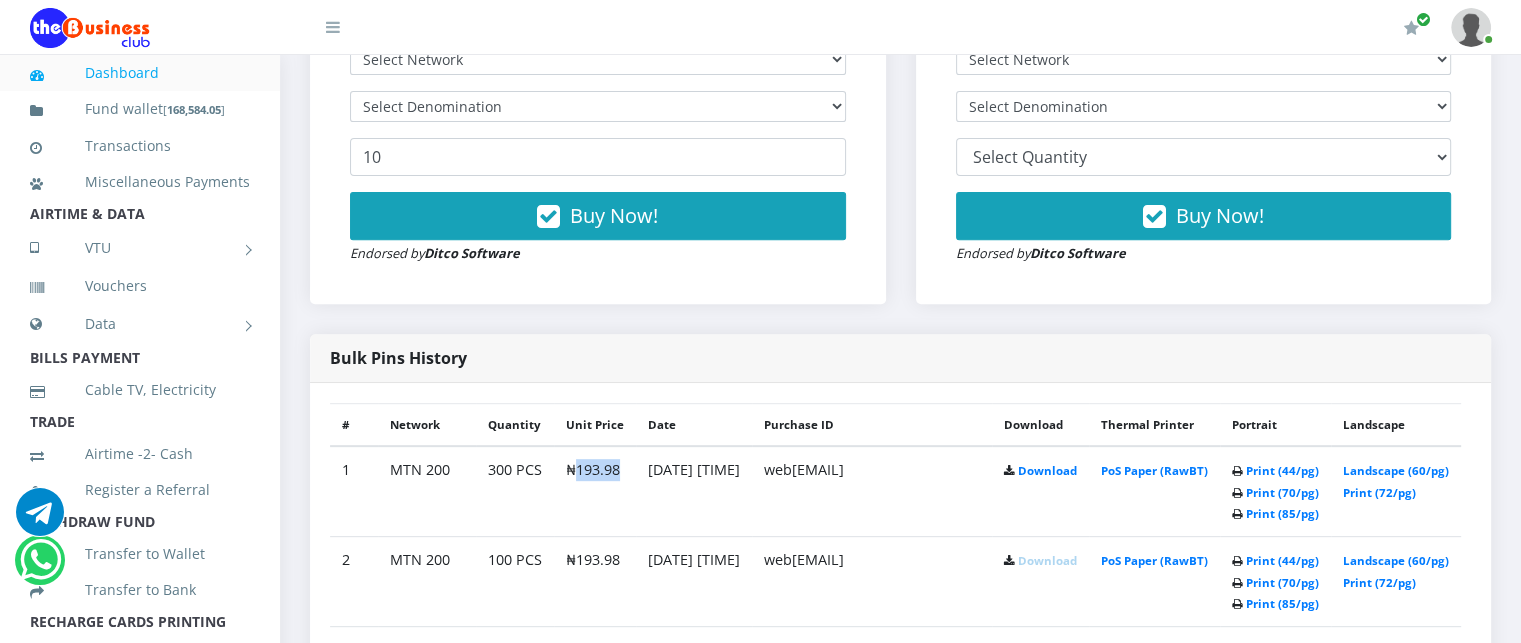 scroll, scrollTop: 742, scrollLeft: 0, axis: vertical 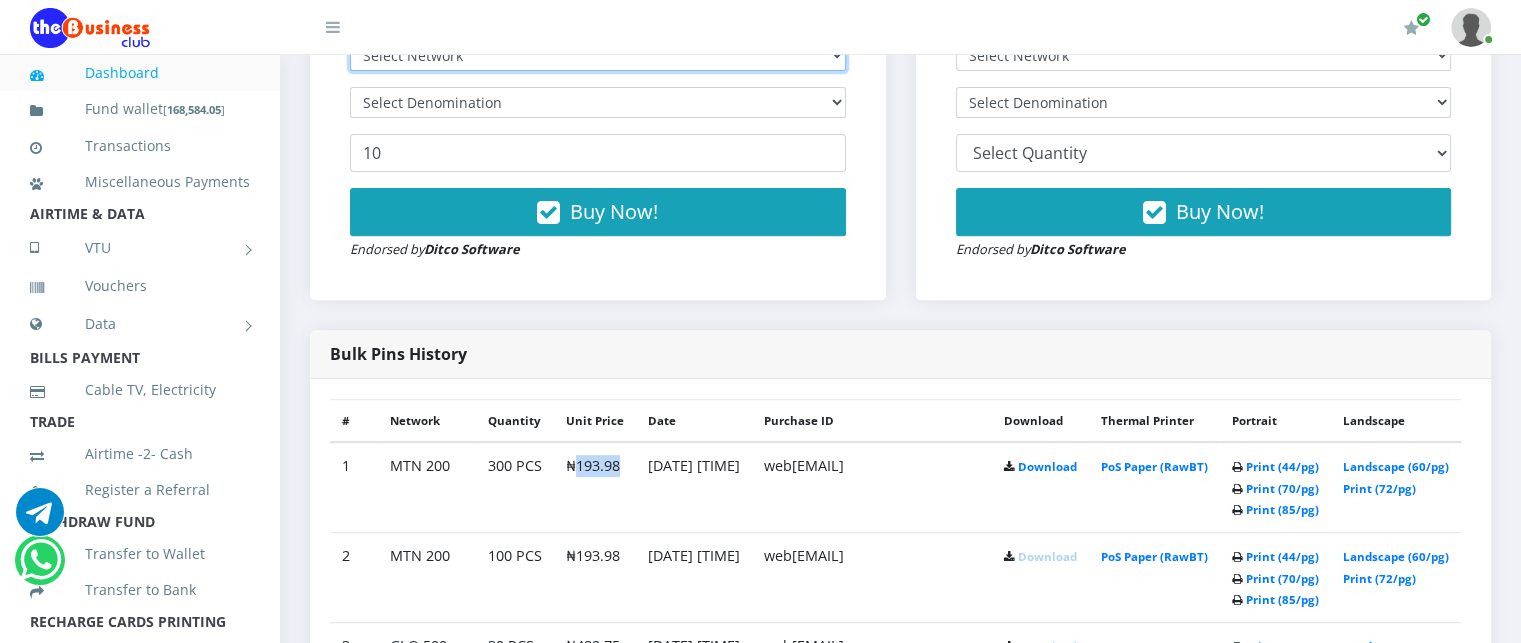 click on "Select Network
MTN
Globacom
9Mobile
Airtel" at bounding box center (598, 55) 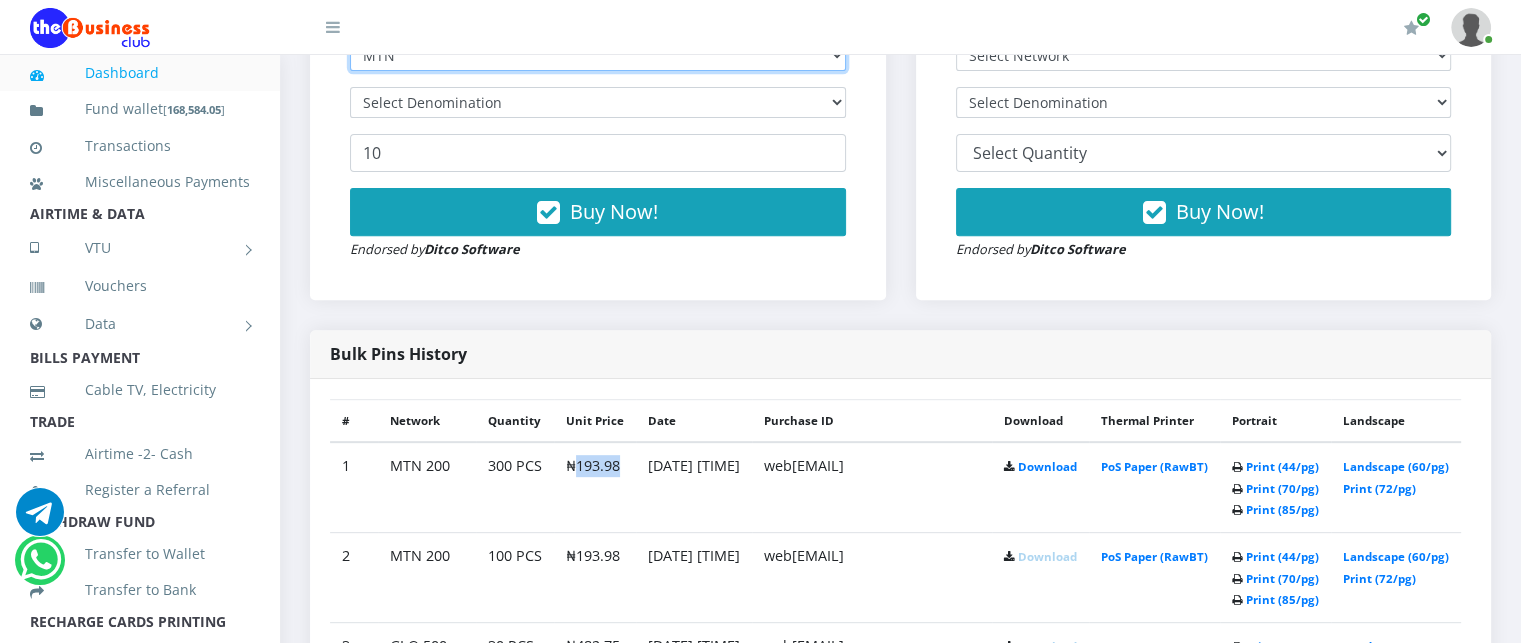 click on "Select Network
MTN
Globacom
9Mobile
Airtel" at bounding box center (598, 55) 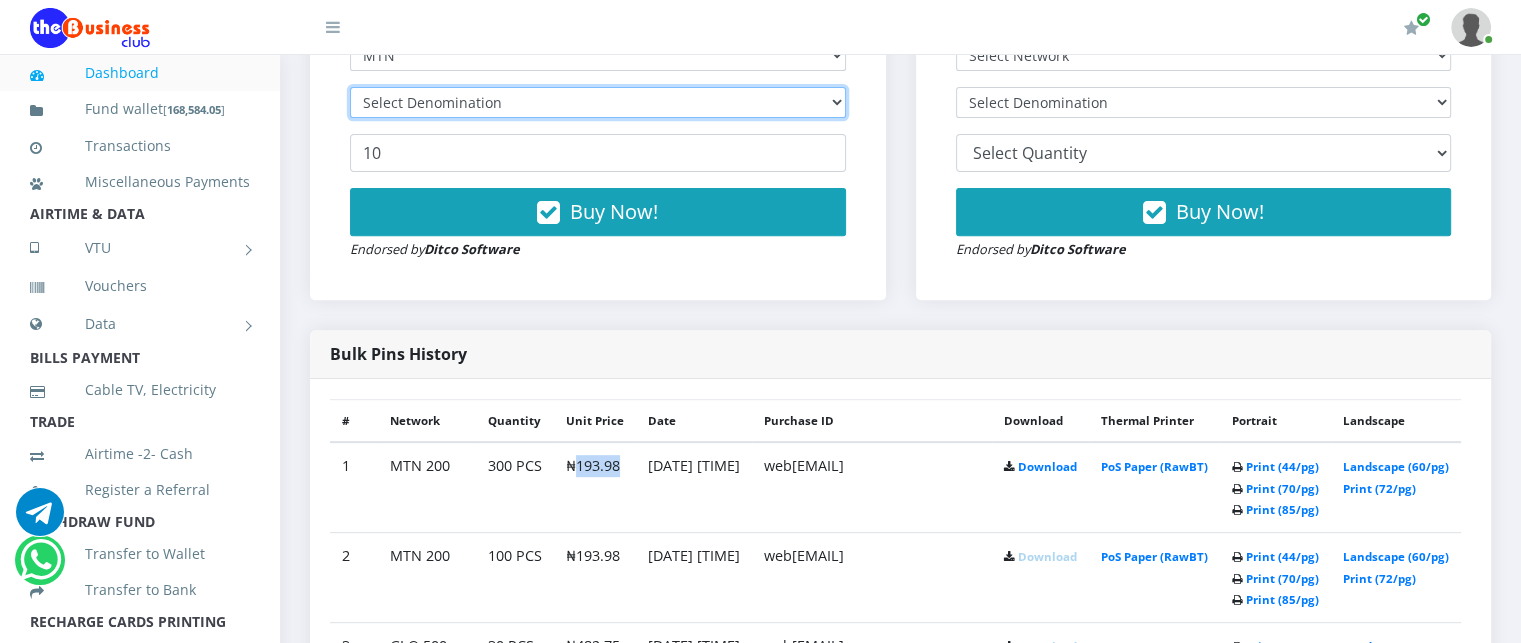 click on "Select Denomination" at bounding box center (598, 102) 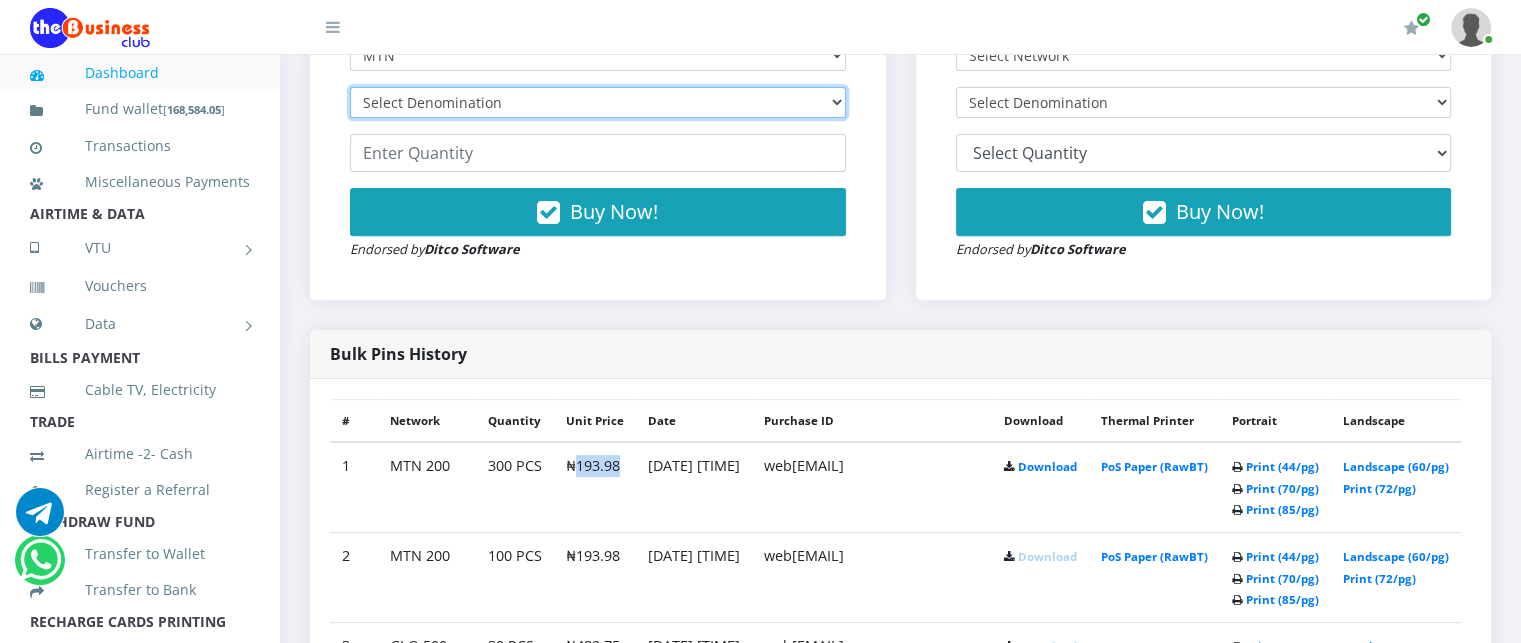 select on "484.95-500" 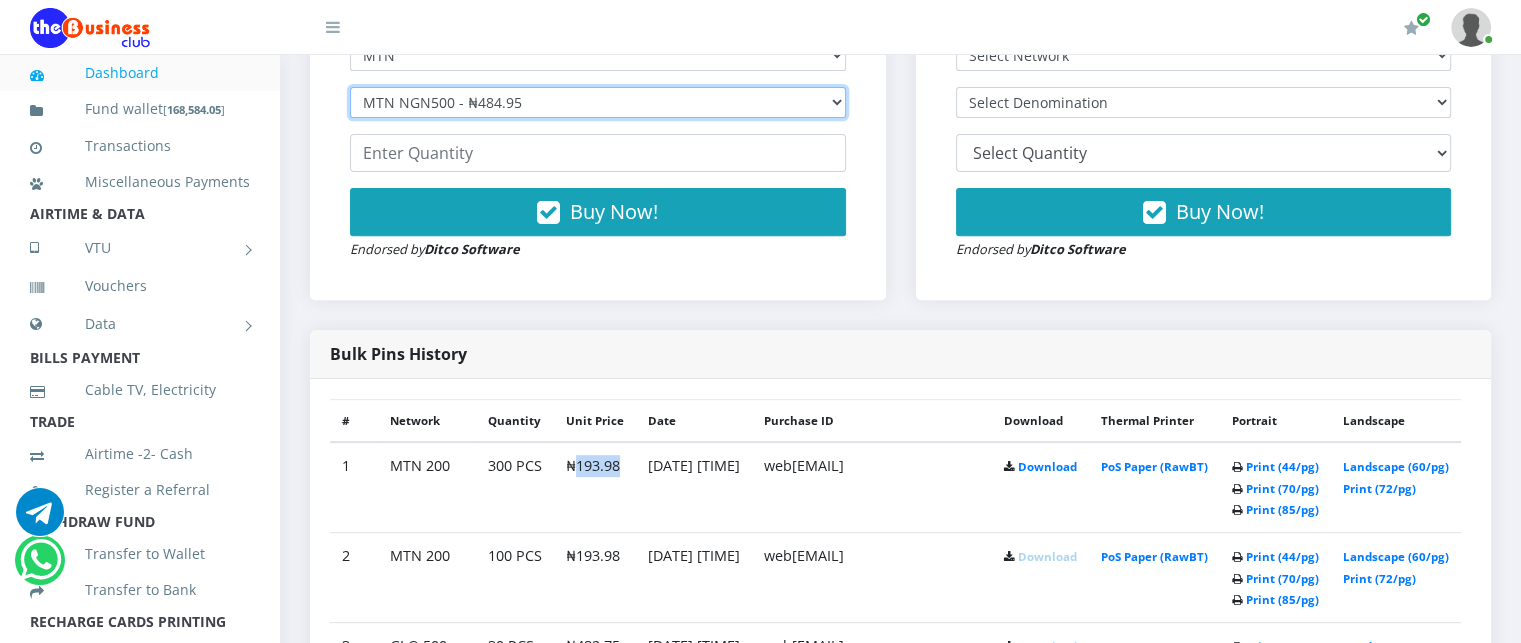 click on "Select Denomination MTN NGN100 - ₦96.99 MTN NGN200 - ₦193.98 MTN NGN400 - ₦387.96 MTN NGN500 - ₦484.95 MTN NGN1000 - ₦969.90 MTN NGN1500 - ₦1,454.85" at bounding box center [598, 102] 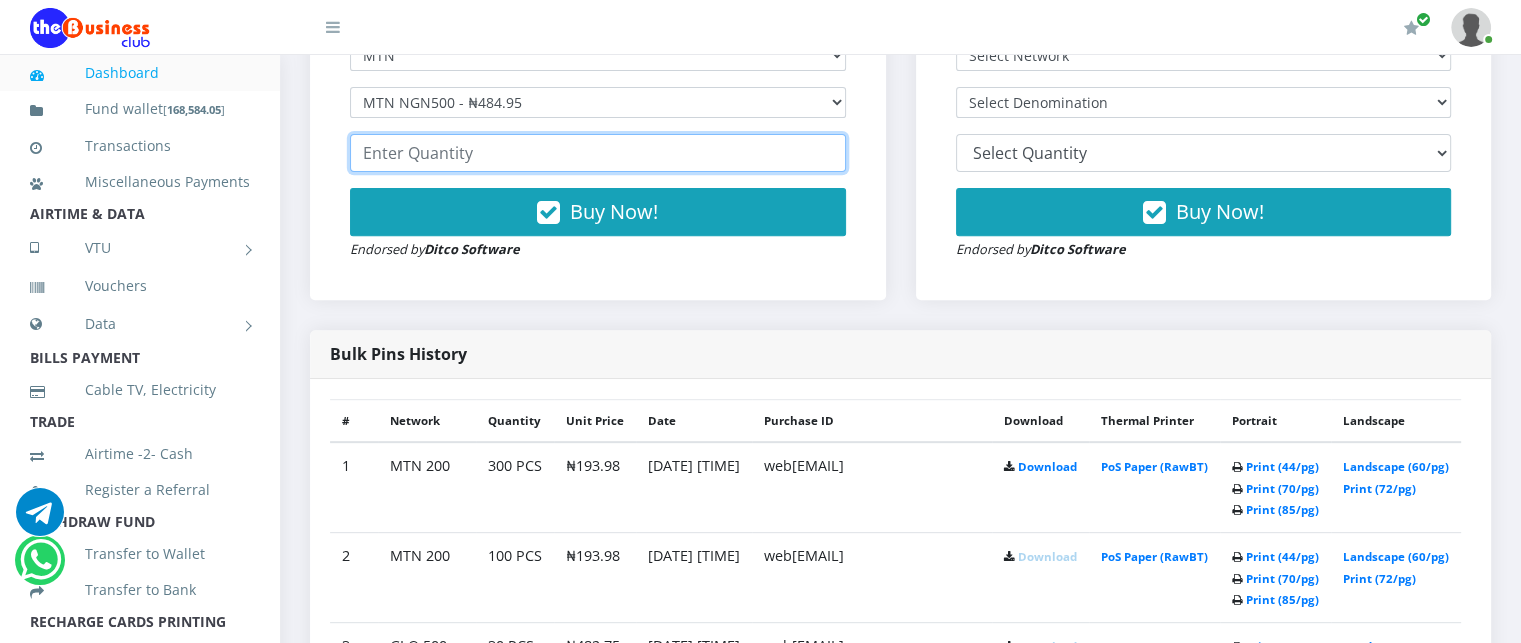 click at bounding box center [598, 153] 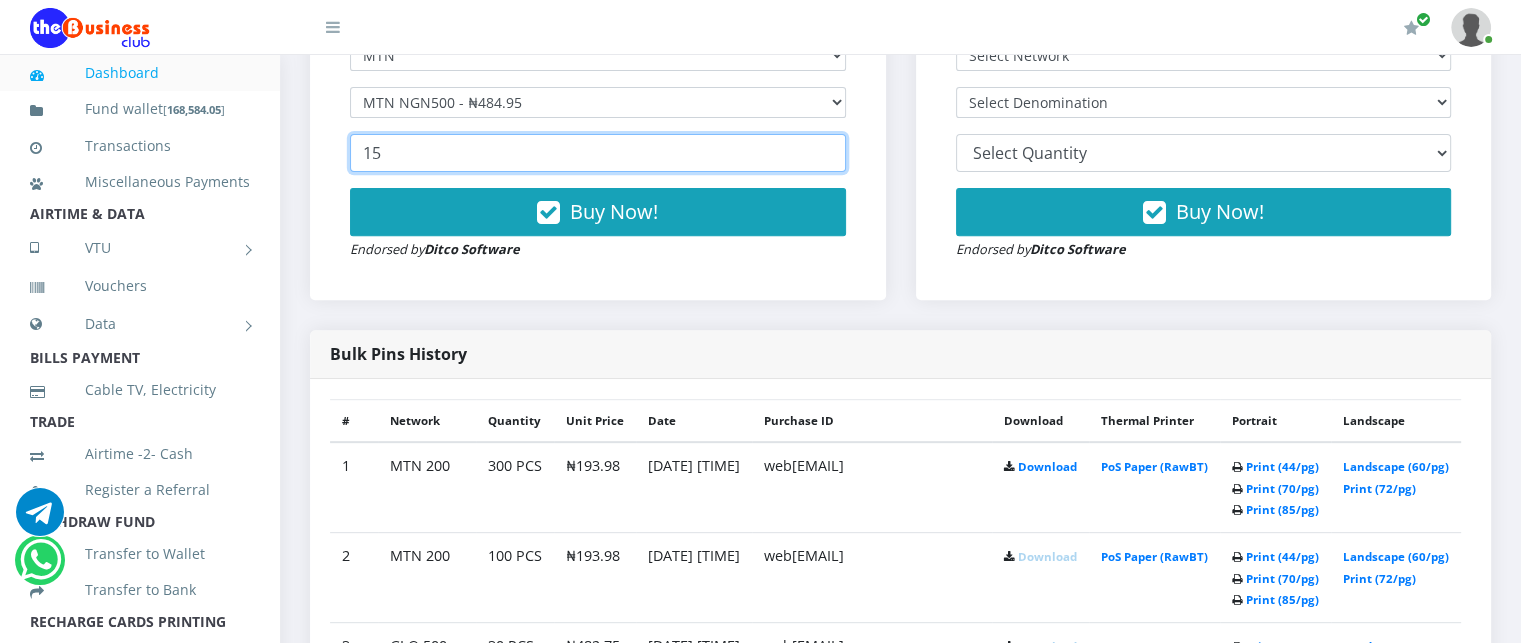type on "150" 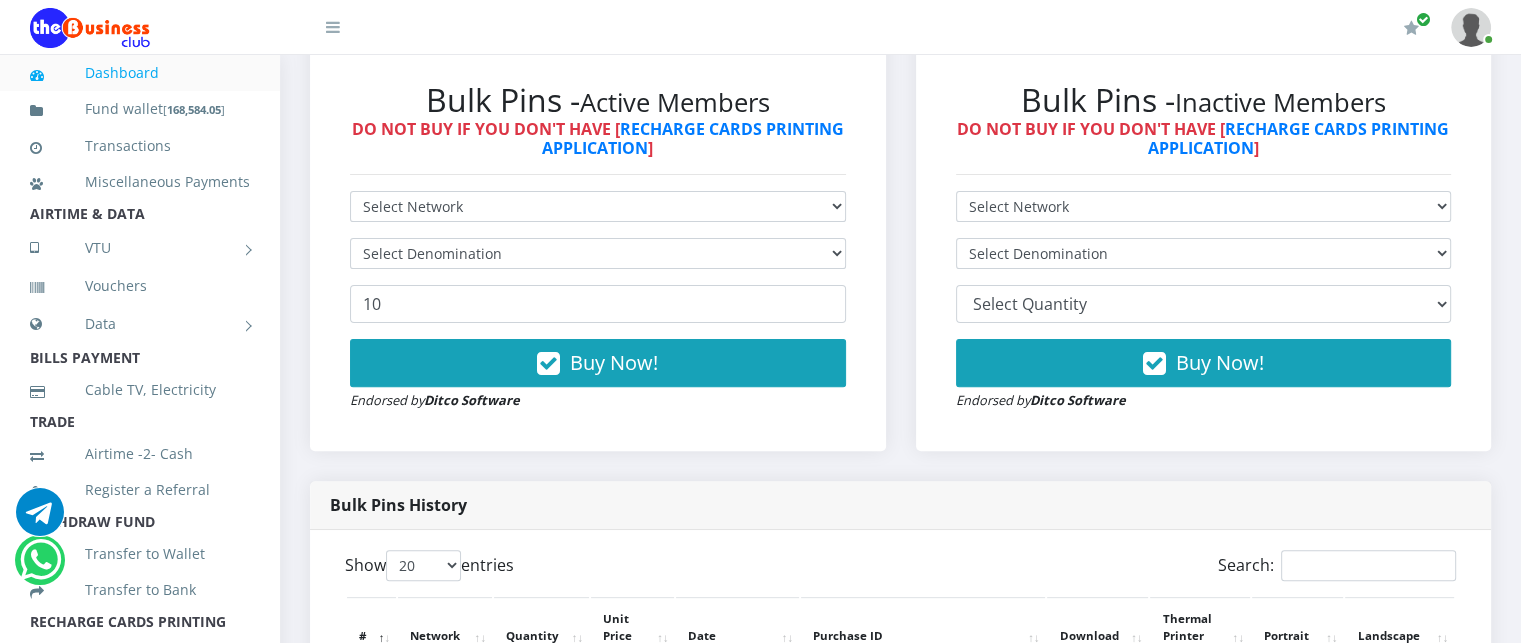 scroll, scrollTop: 592, scrollLeft: 0, axis: vertical 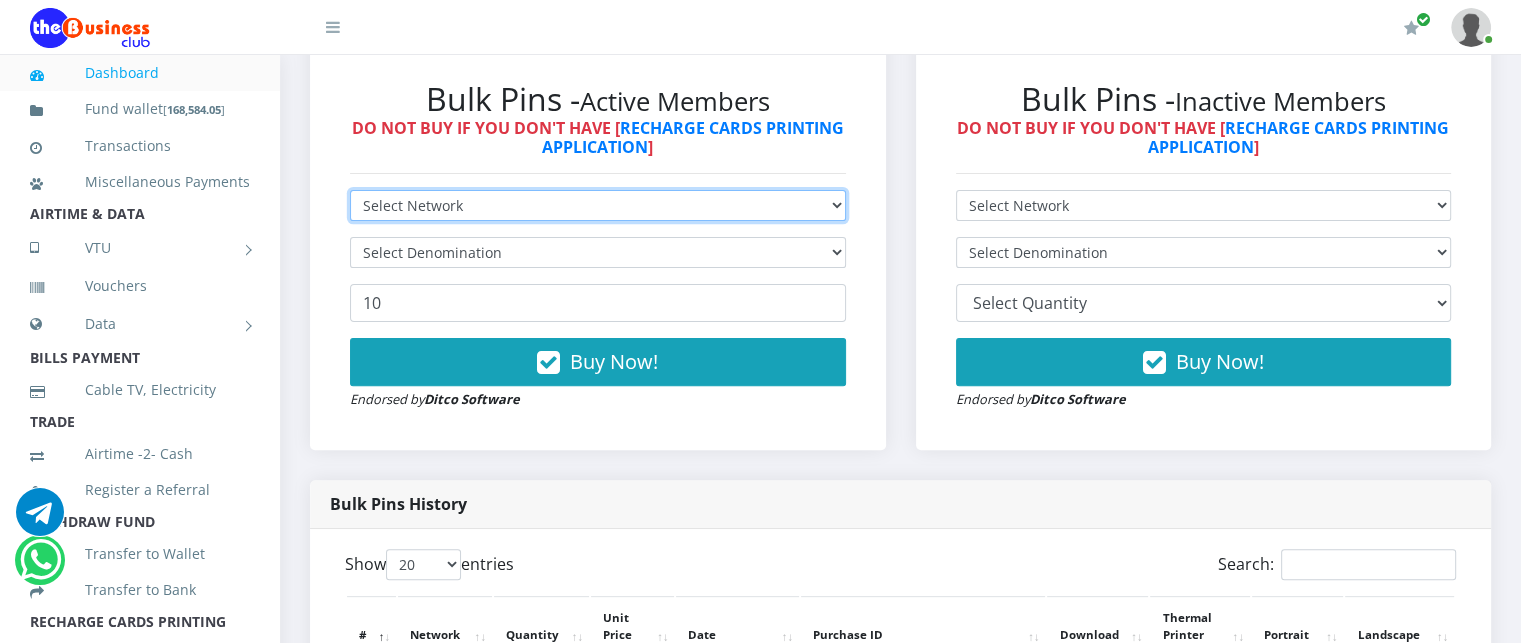 click on "Select Network
MTN
Globacom
9Mobile
Airtel" at bounding box center (598, 205) 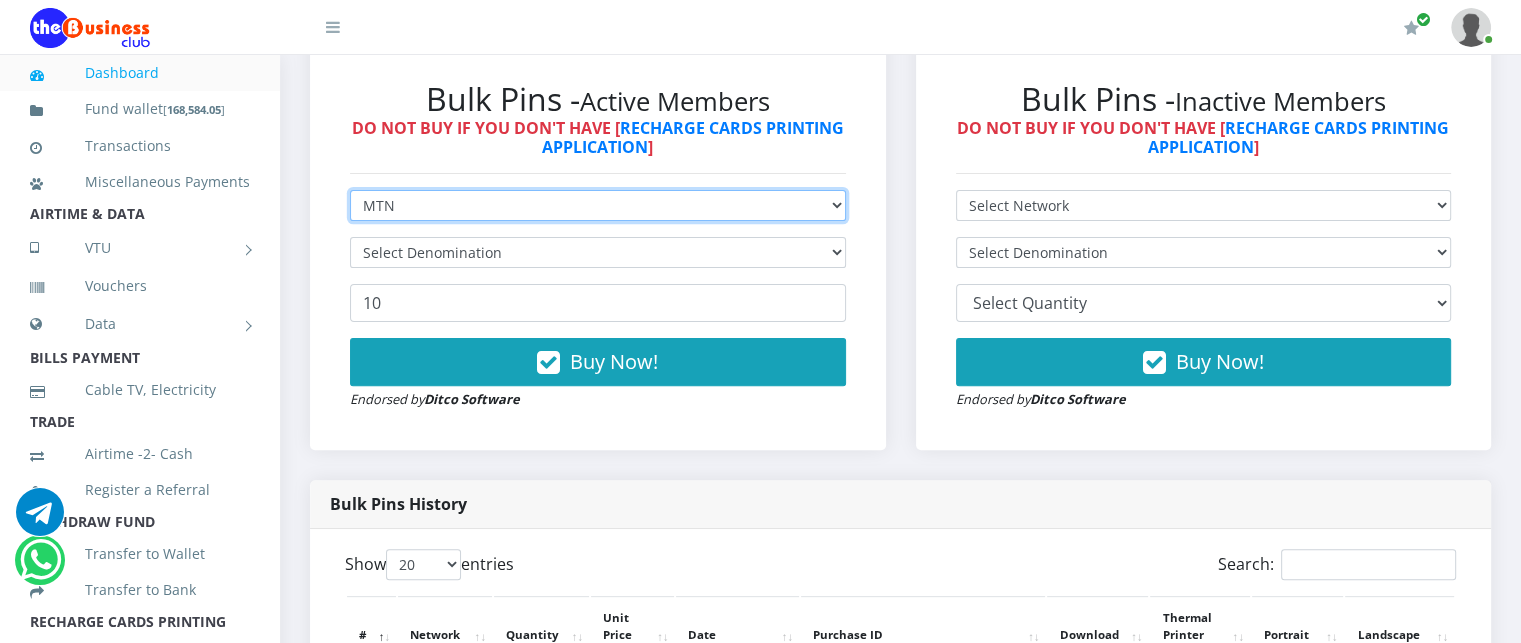 click on "Select Network
MTN
Globacom
9Mobile
Airtel" at bounding box center (598, 205) 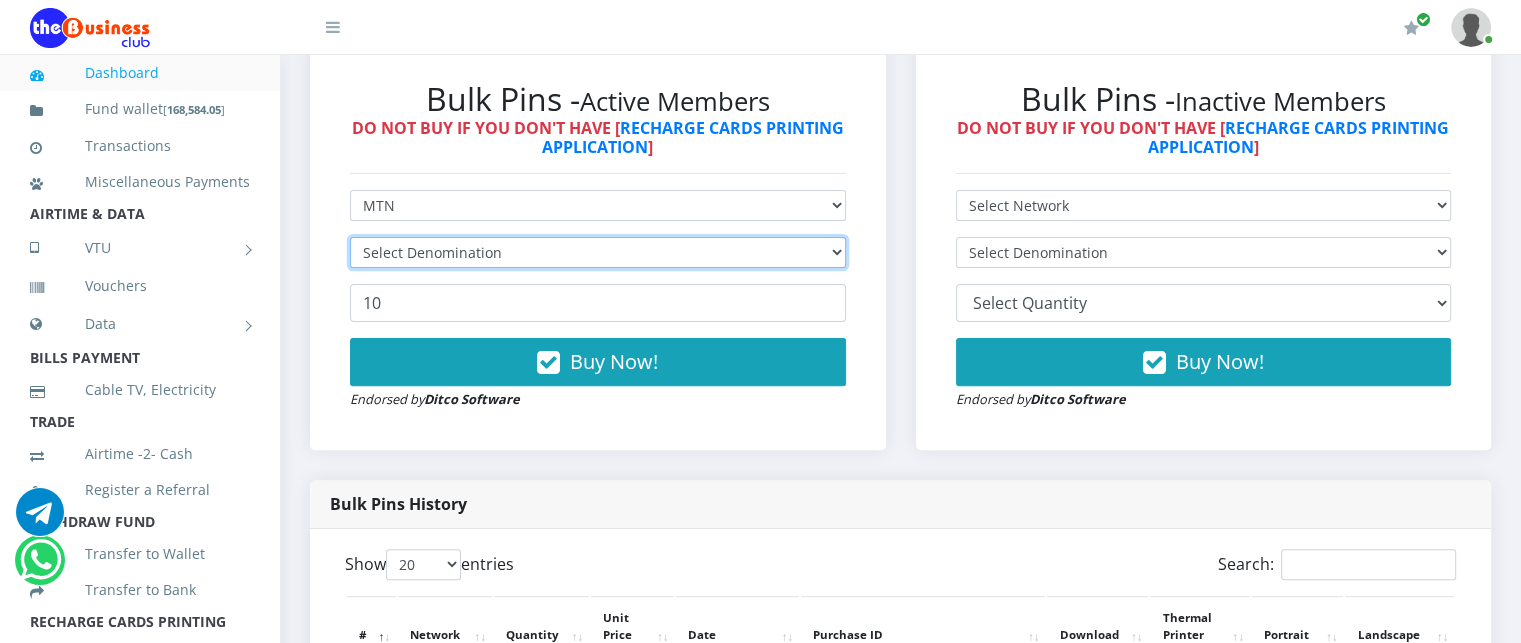 click on "Select Denomination" at bounding box center [598, 252] 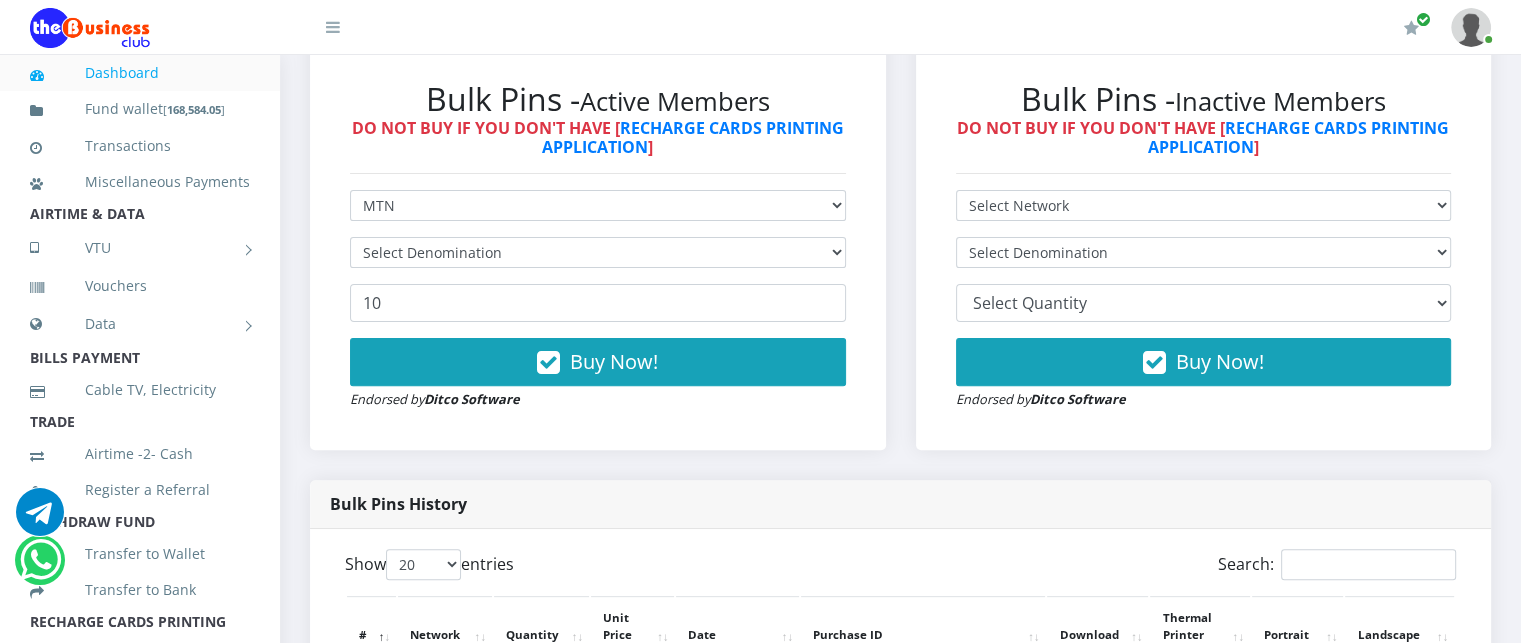 click on "DO NOT BUY IF YOU DON'T HAVE [ RECHARGE CARDS PRINTING APPLICATION ]" at bounding box center [598, 138] 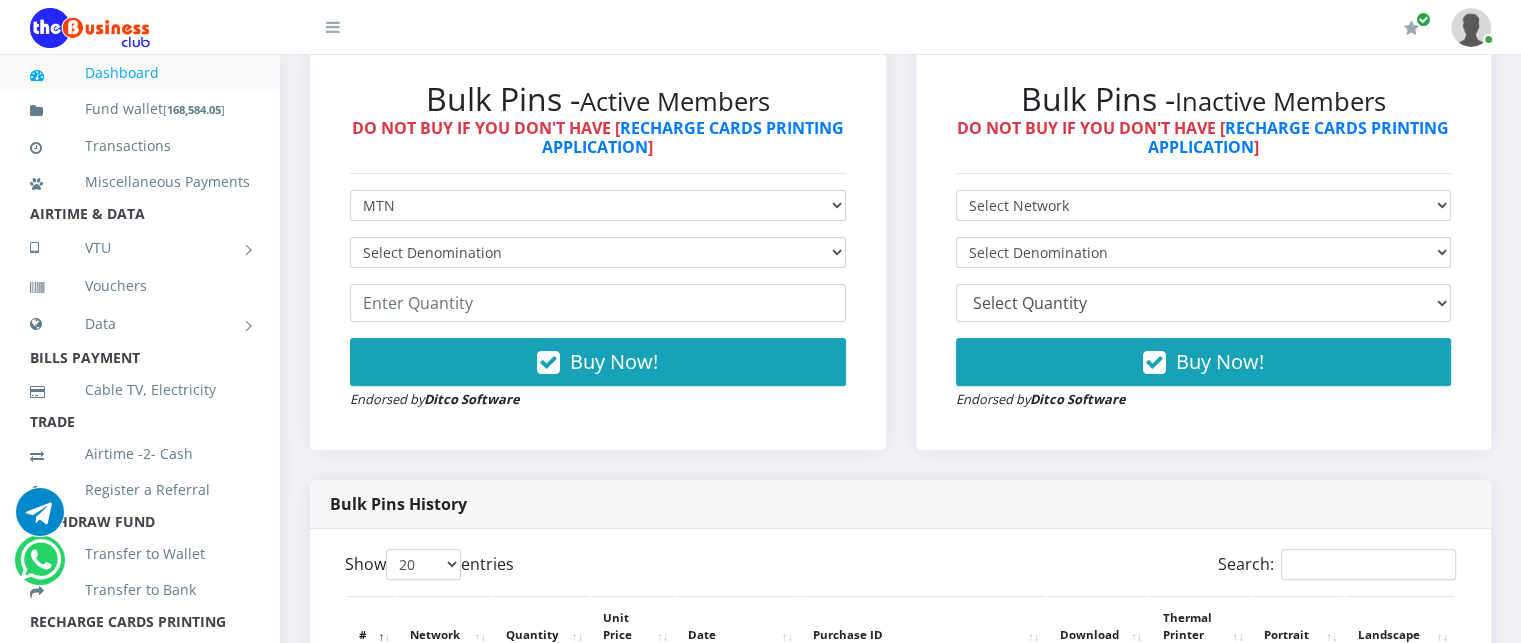 click on "Bulk Pins -  Active Members" at bounding box center (598, 99) 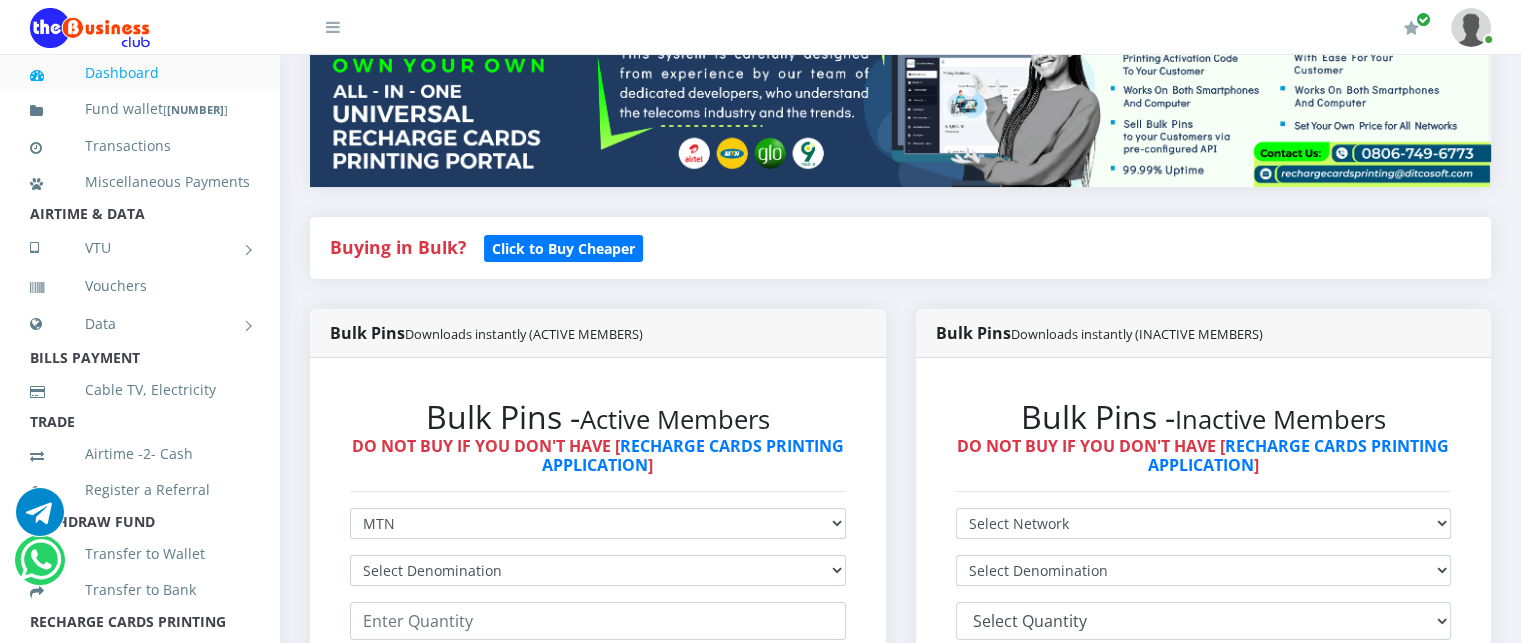 scroll, scrollTop: 272, scrollLeft: 0, axis: vertical 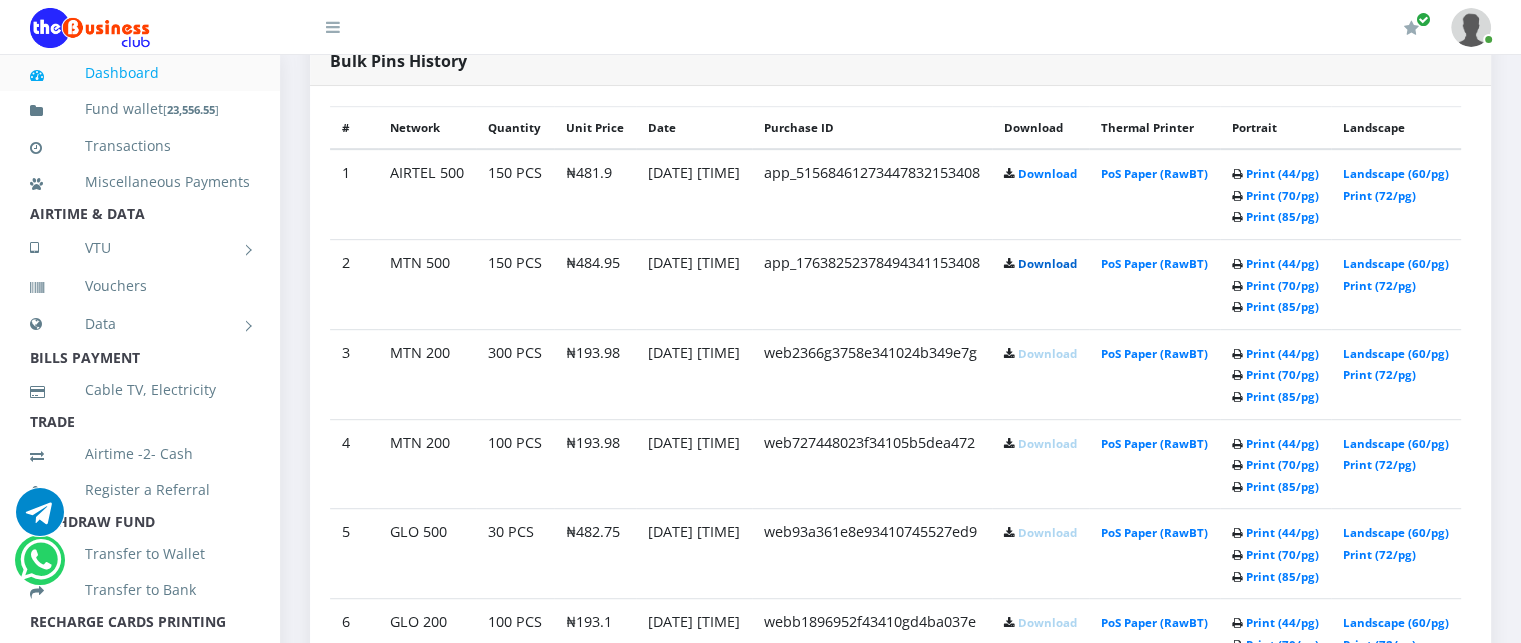 click on "Download" at bounding box center (1047, 263) 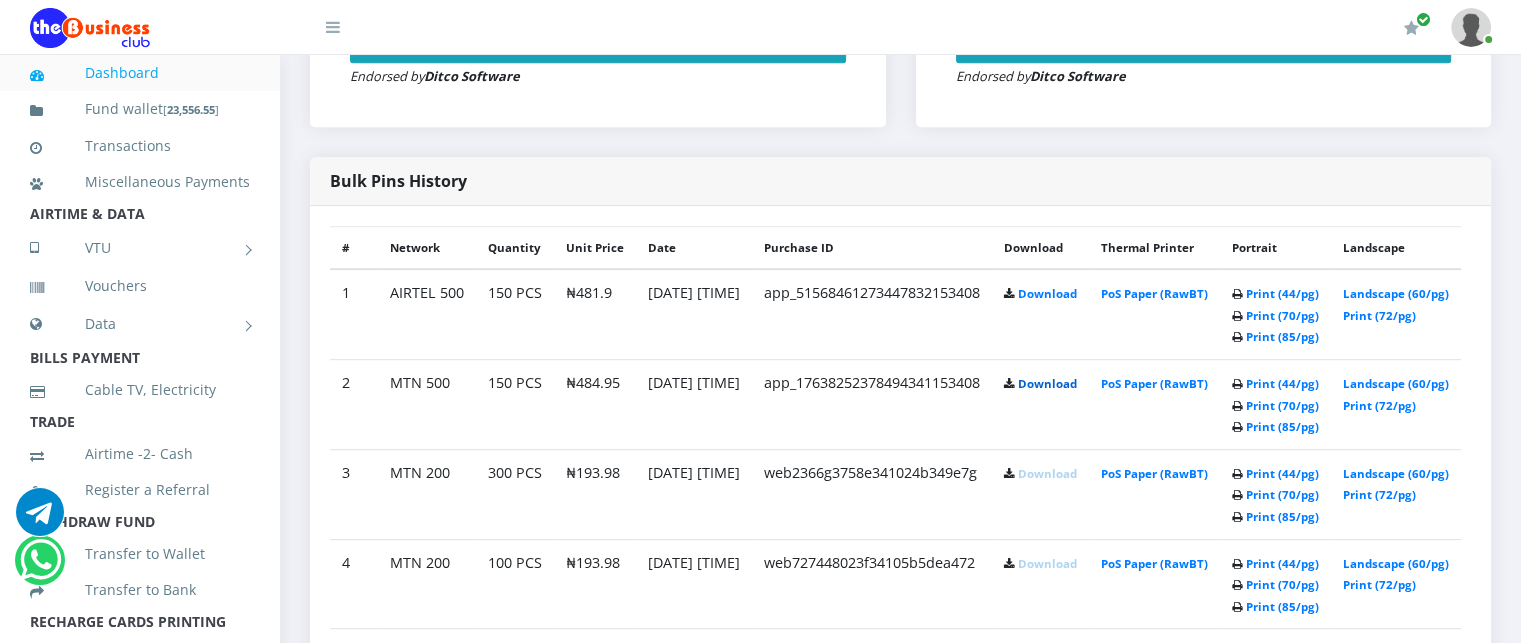 scroll, scrollTop: 899, scrollLeft: 0, axis: vertical 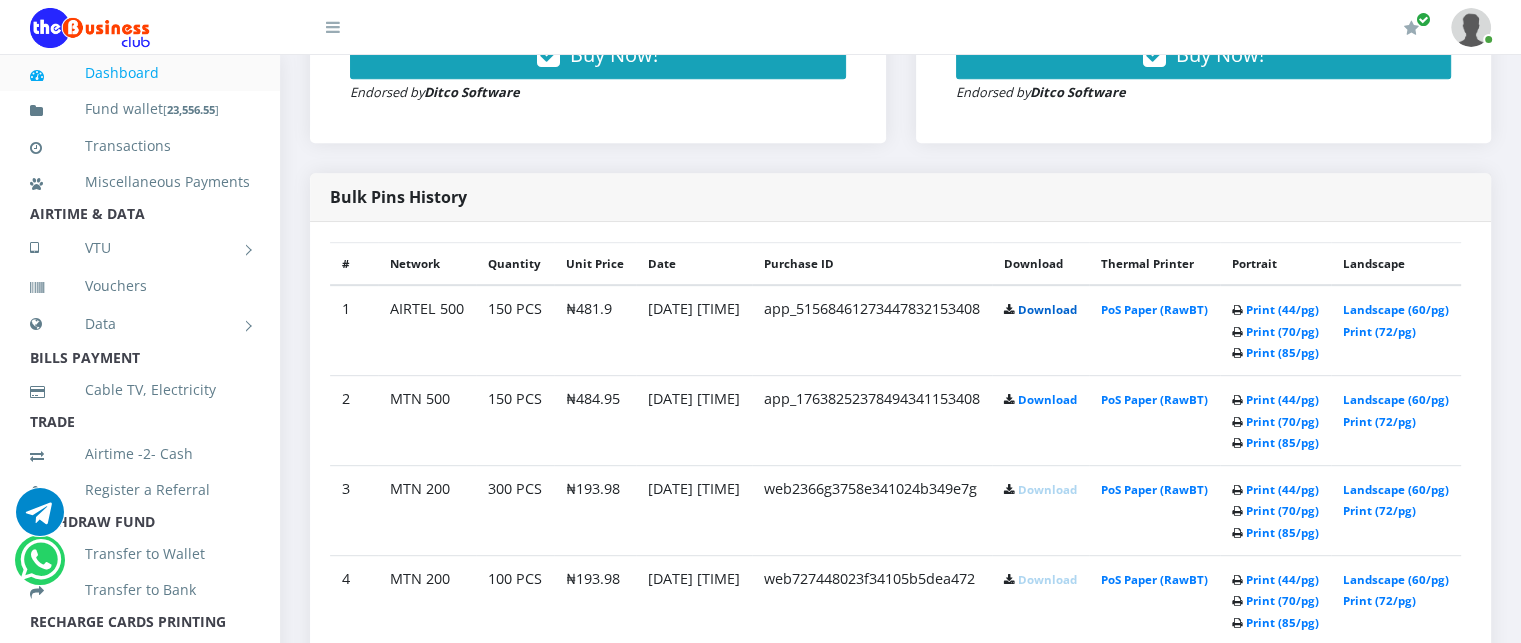 click on "Download" at bounding box center [1047, 309] 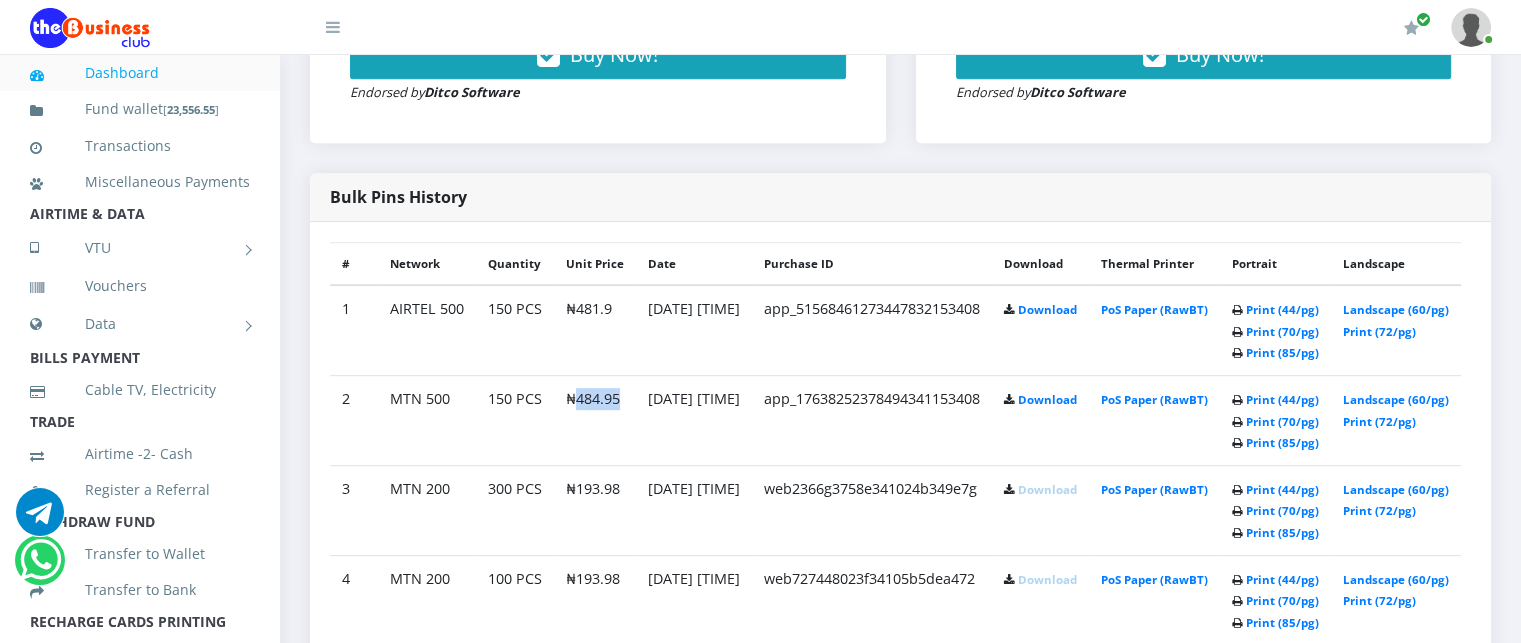 drag, startPoint x: 570, startPoint y: 500, endPoint x: 616, endPoint y: 501, distance: 46.010868 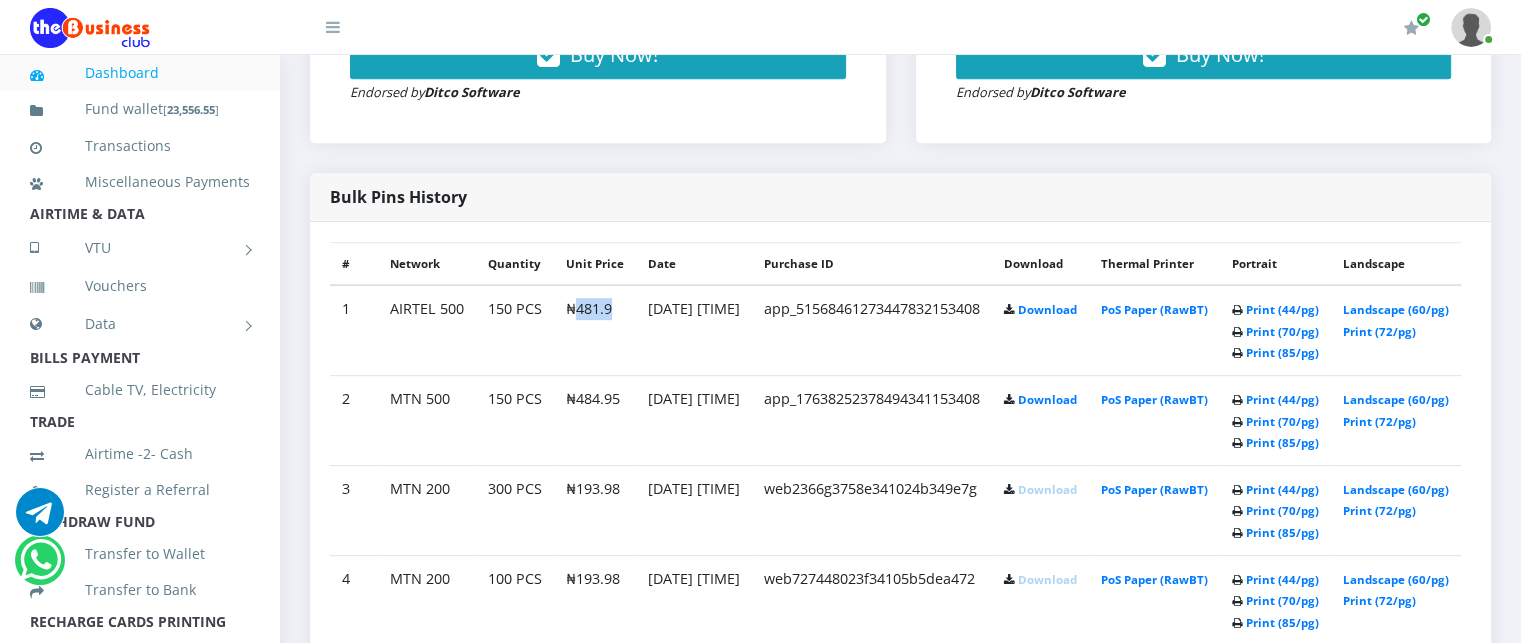 drag, startPoint x: 570, startPoint y: 348, endPoint x: 604, endPoint y: 351, distance: 34.132095 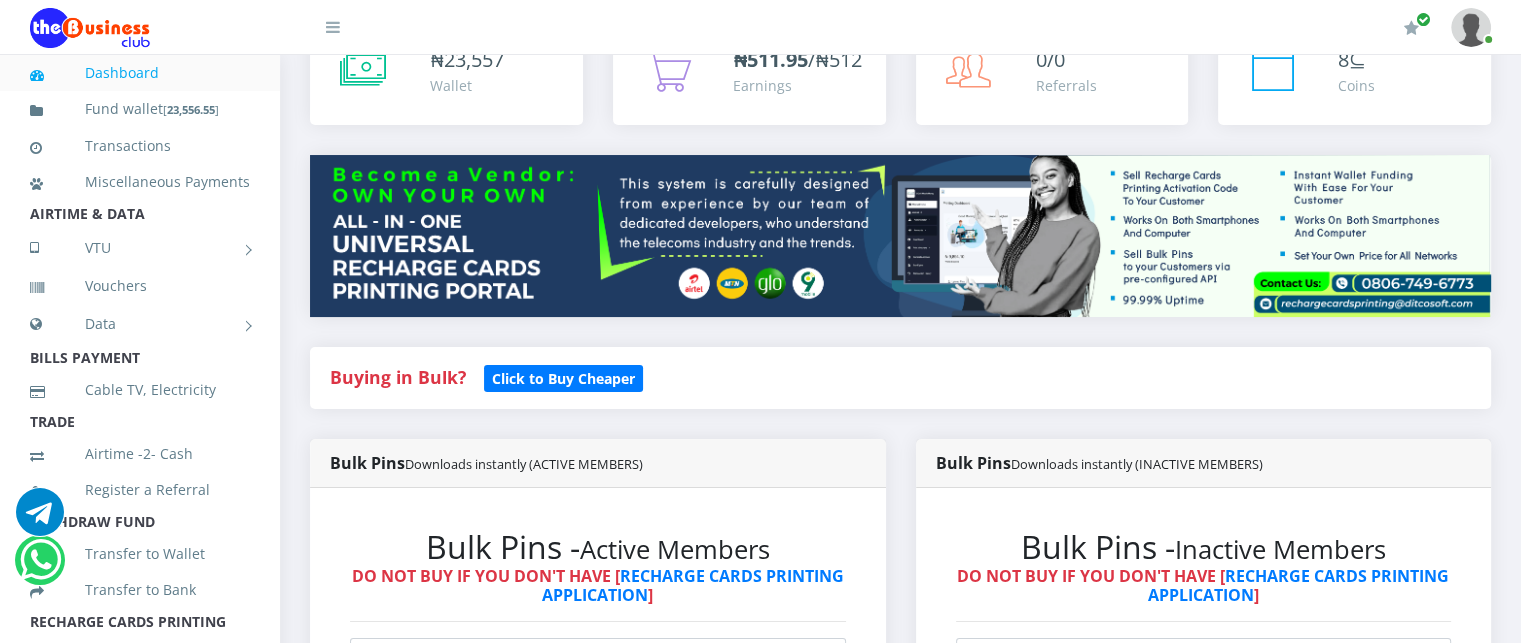 scroll, scrollTop: 144, scrollLeft: 0, axis: vertical 